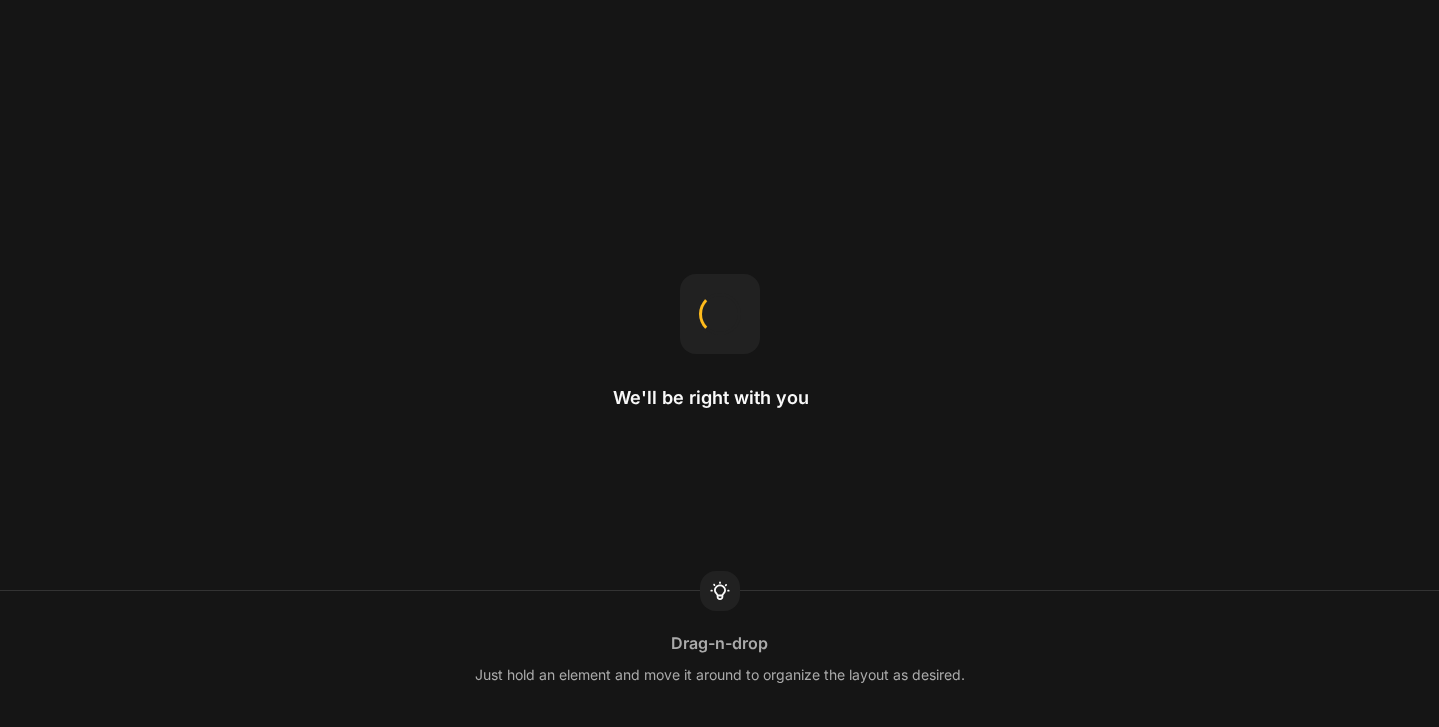 scroll, scrollTop: 0, scrollLeft: 0, axis: both 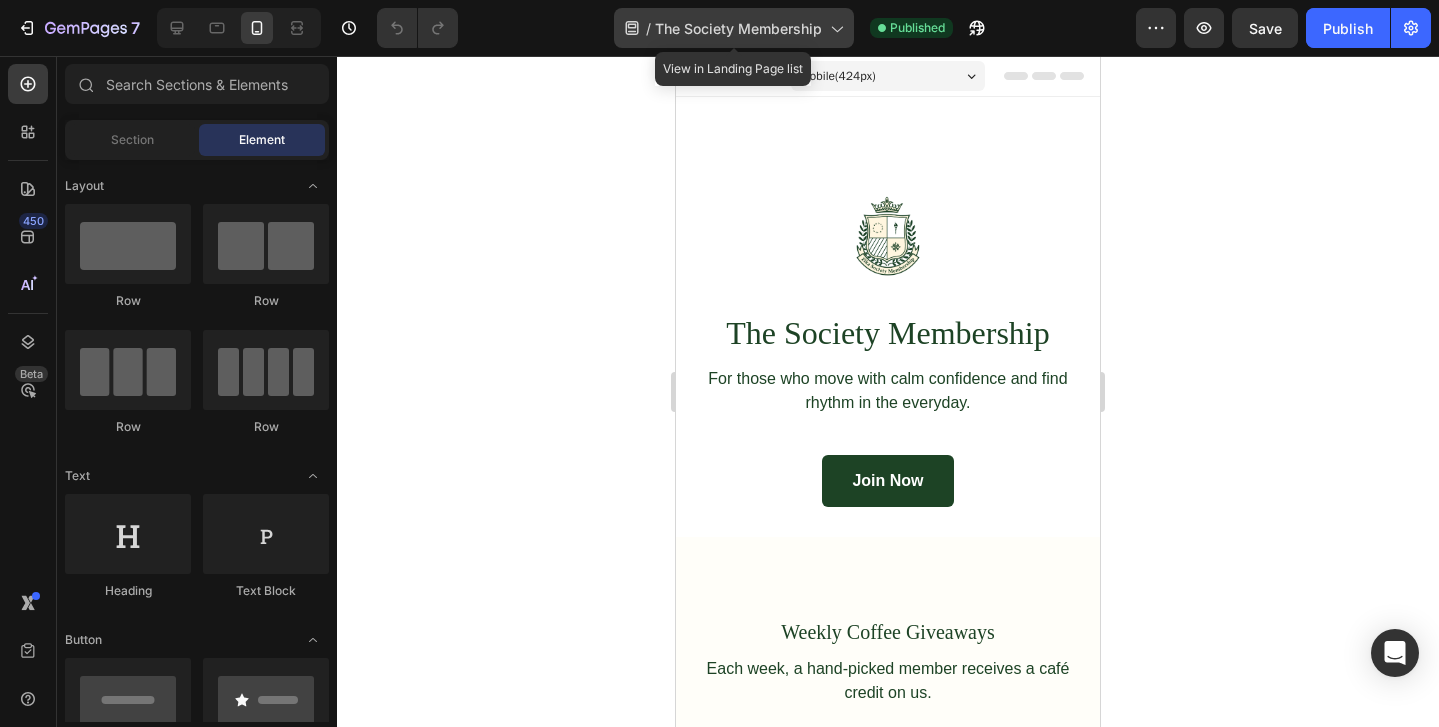 click on "The Society Membership" at bounding box center [738, 28] 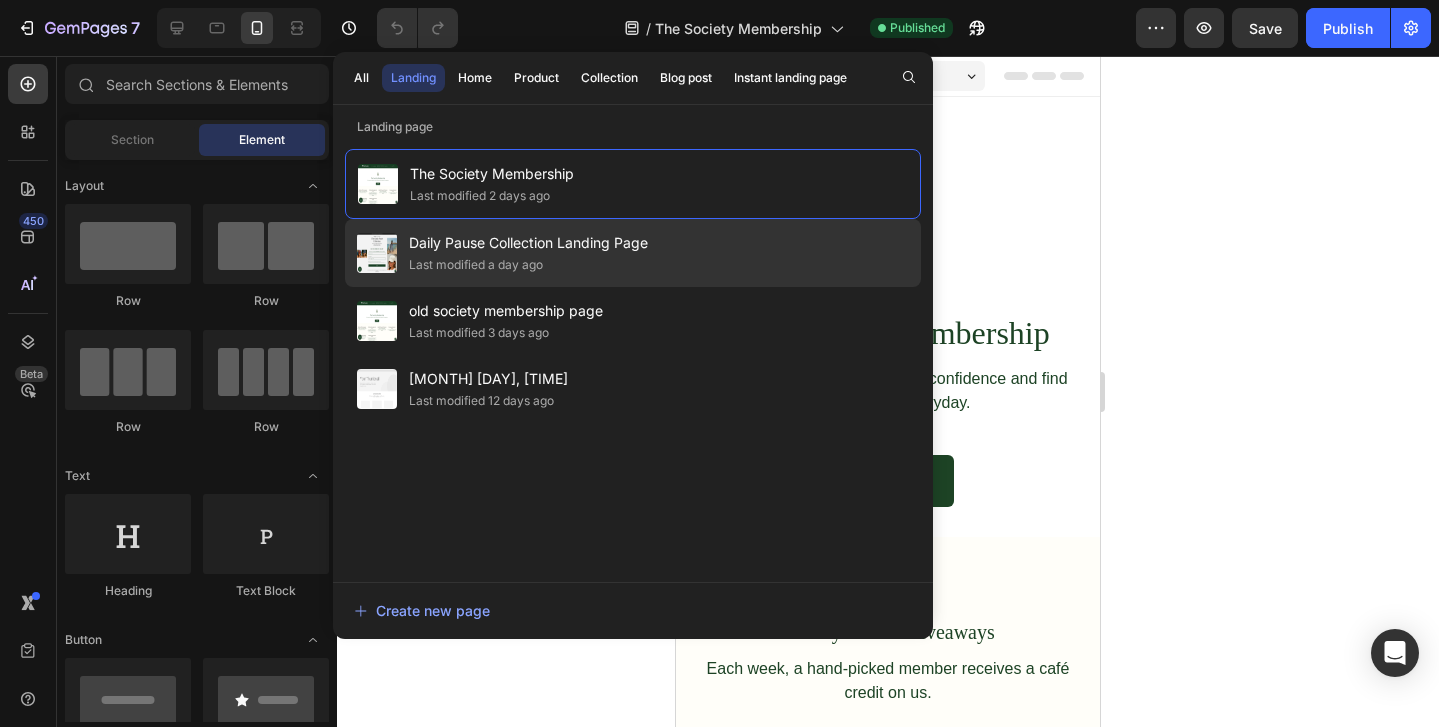 click on "Last modified a day ago" at bounding box center [528, 265] 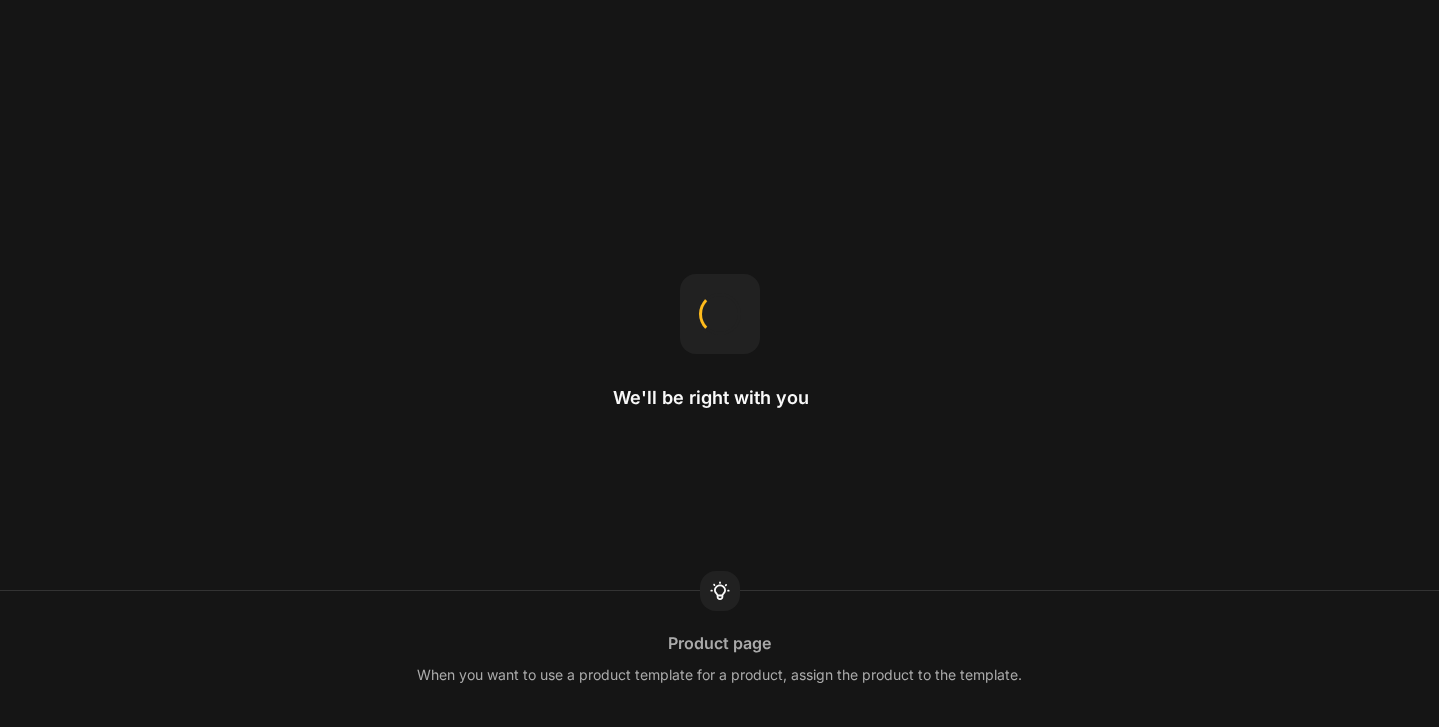 scroll, scrollTop: 0, scrollLeft: 0, axis: both 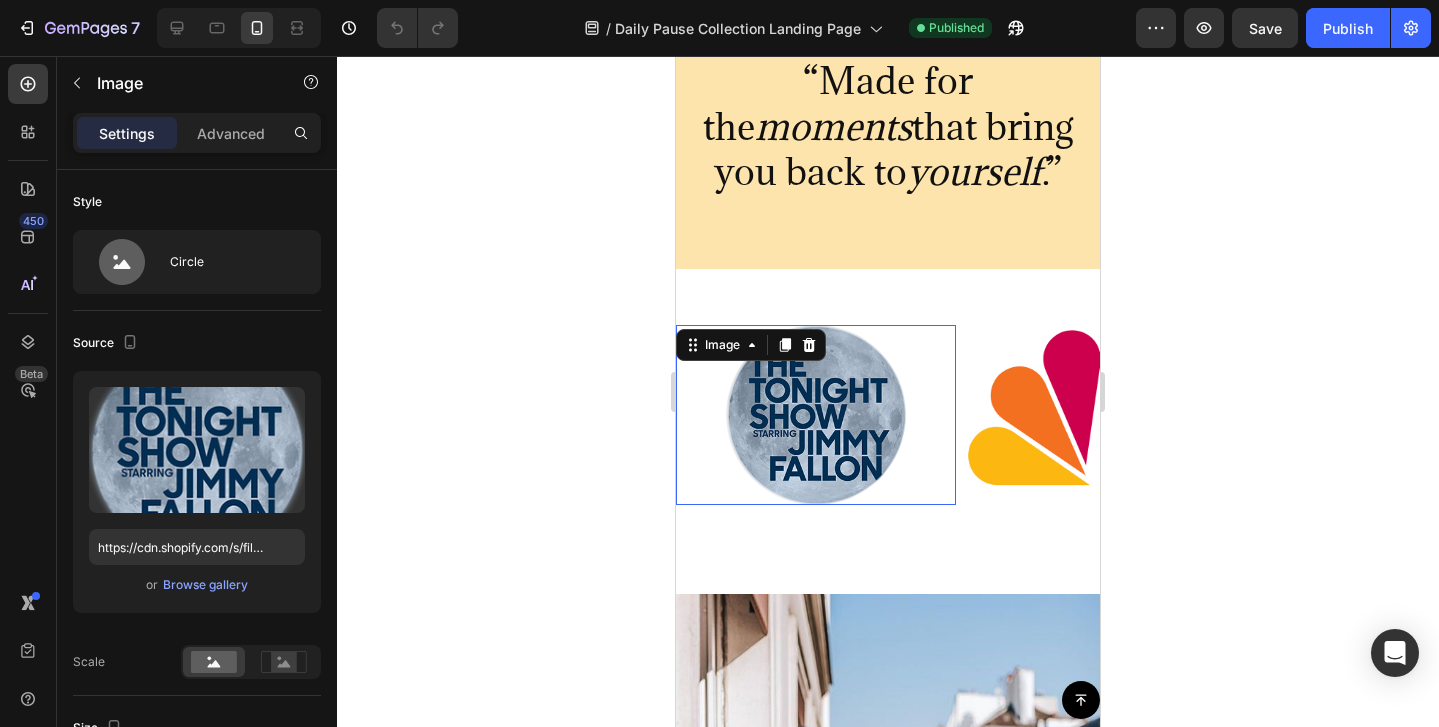 click at bounding box center [816, 415] 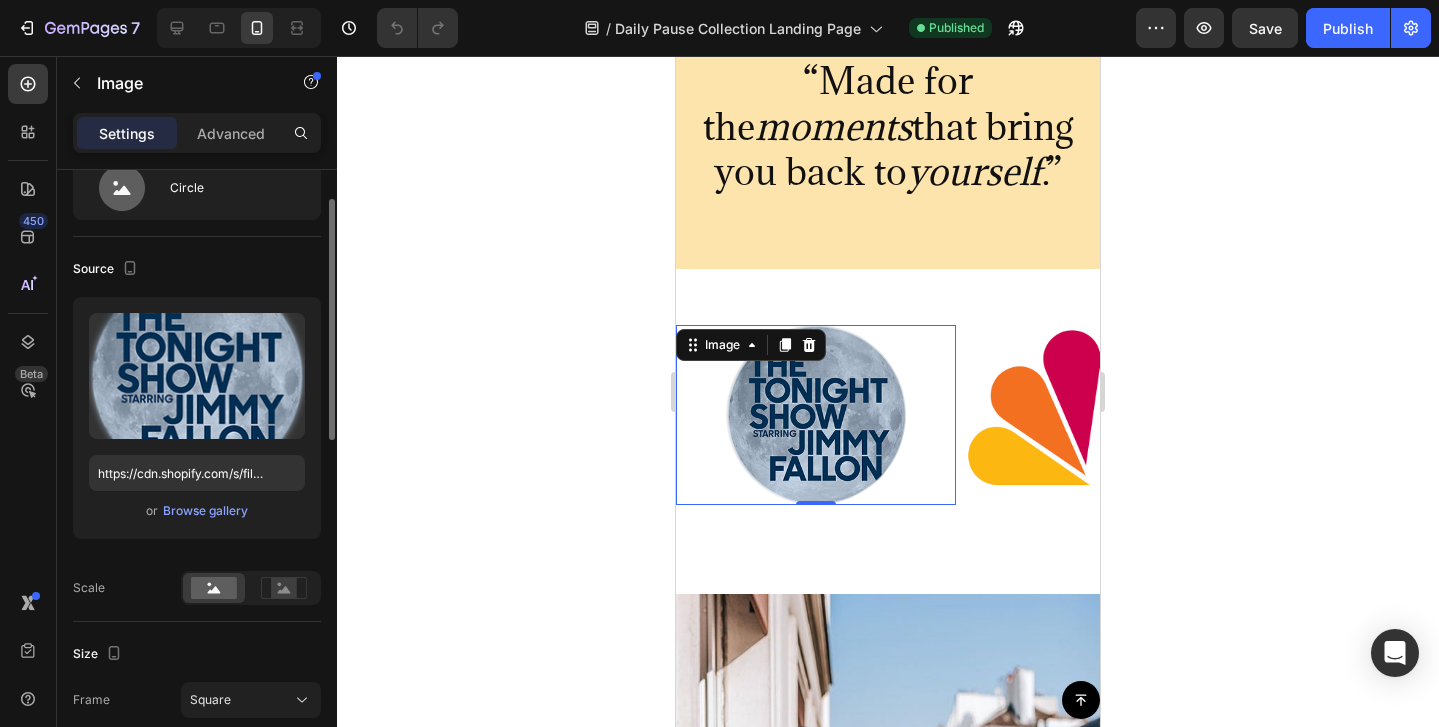 scroll, scrollTop: 80, scrollLeft: 0, axis: vertical 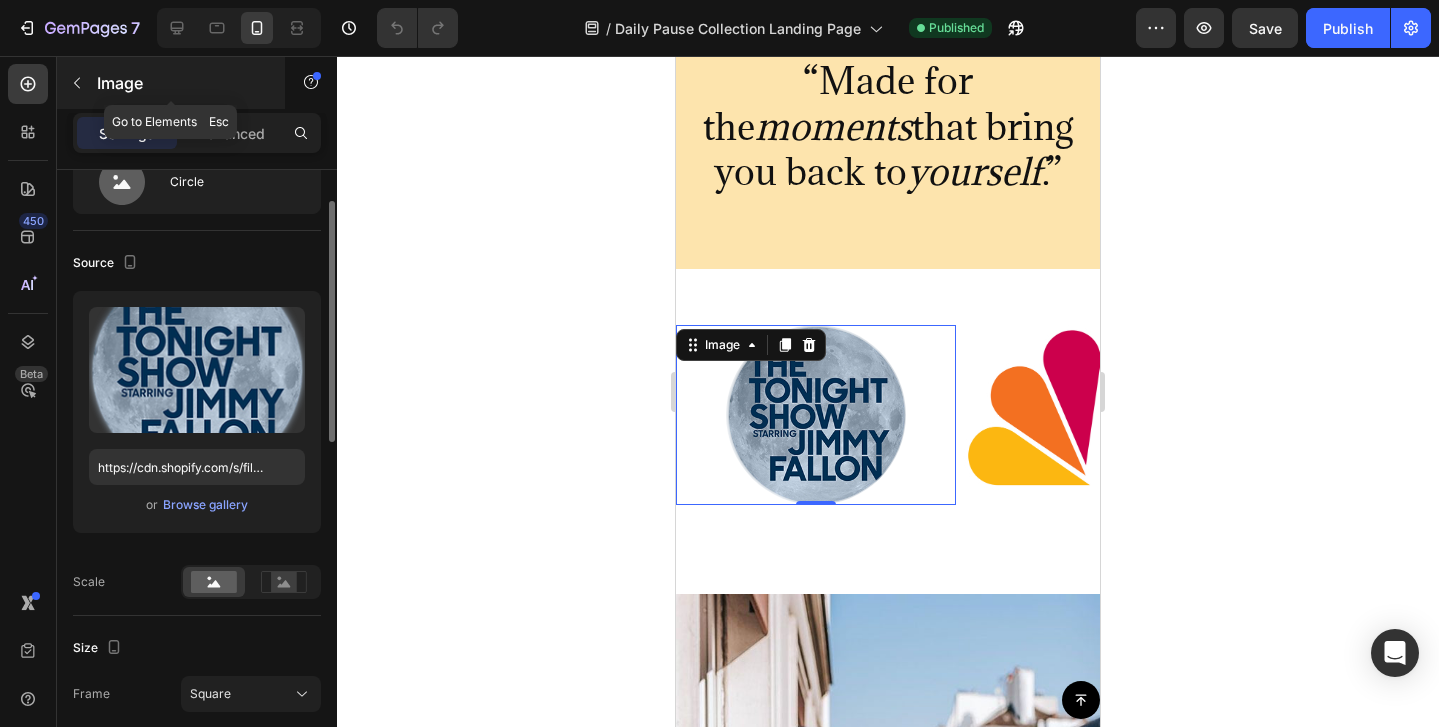 click 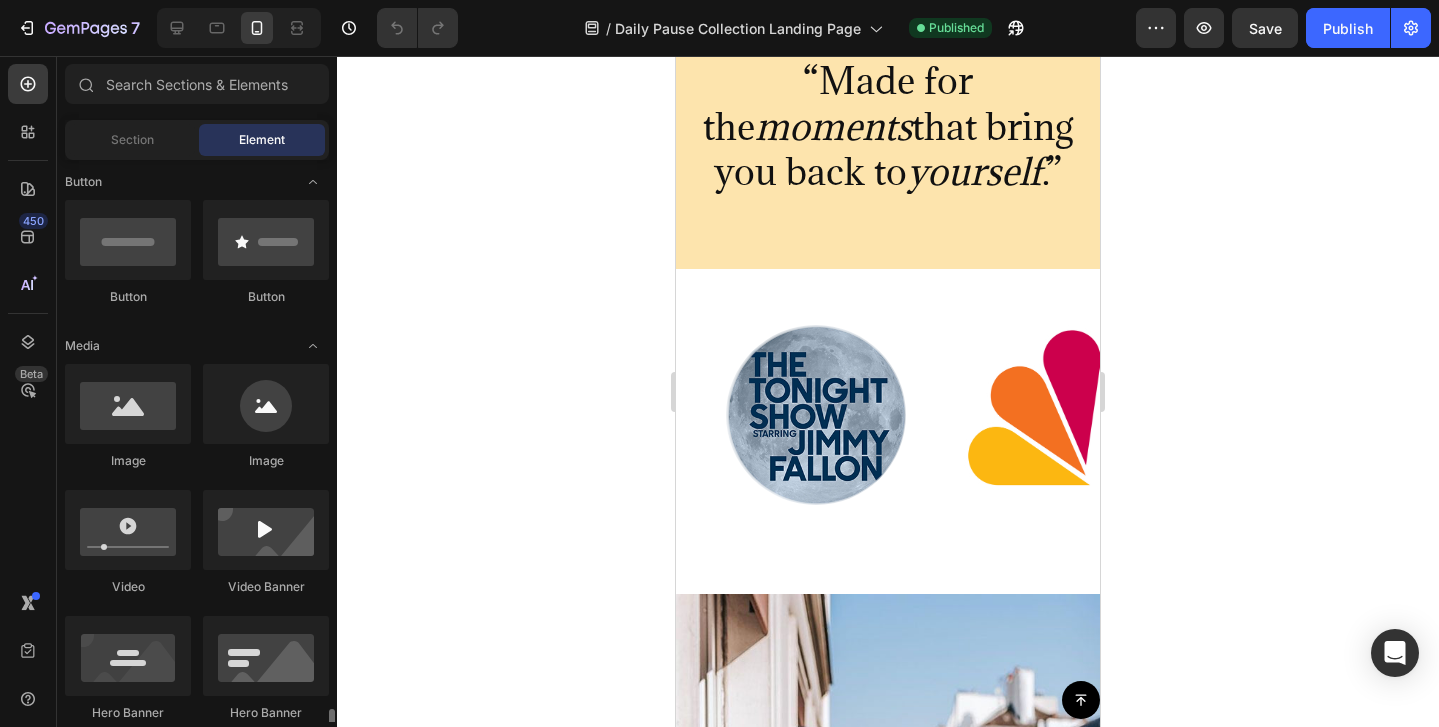 scroll, scrollTop: 984, scrollLeft: 0, axis: vertical 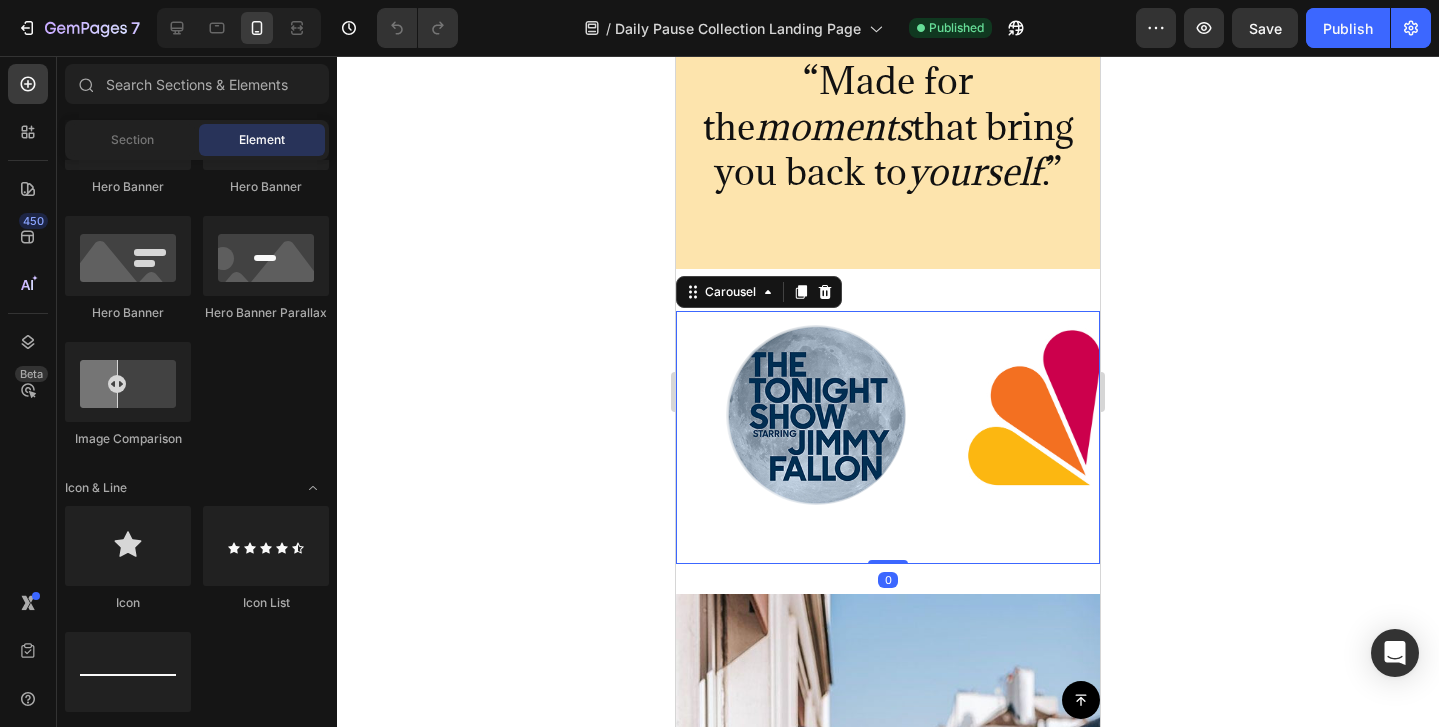 click on "Image" at bounding box center [816, 437] 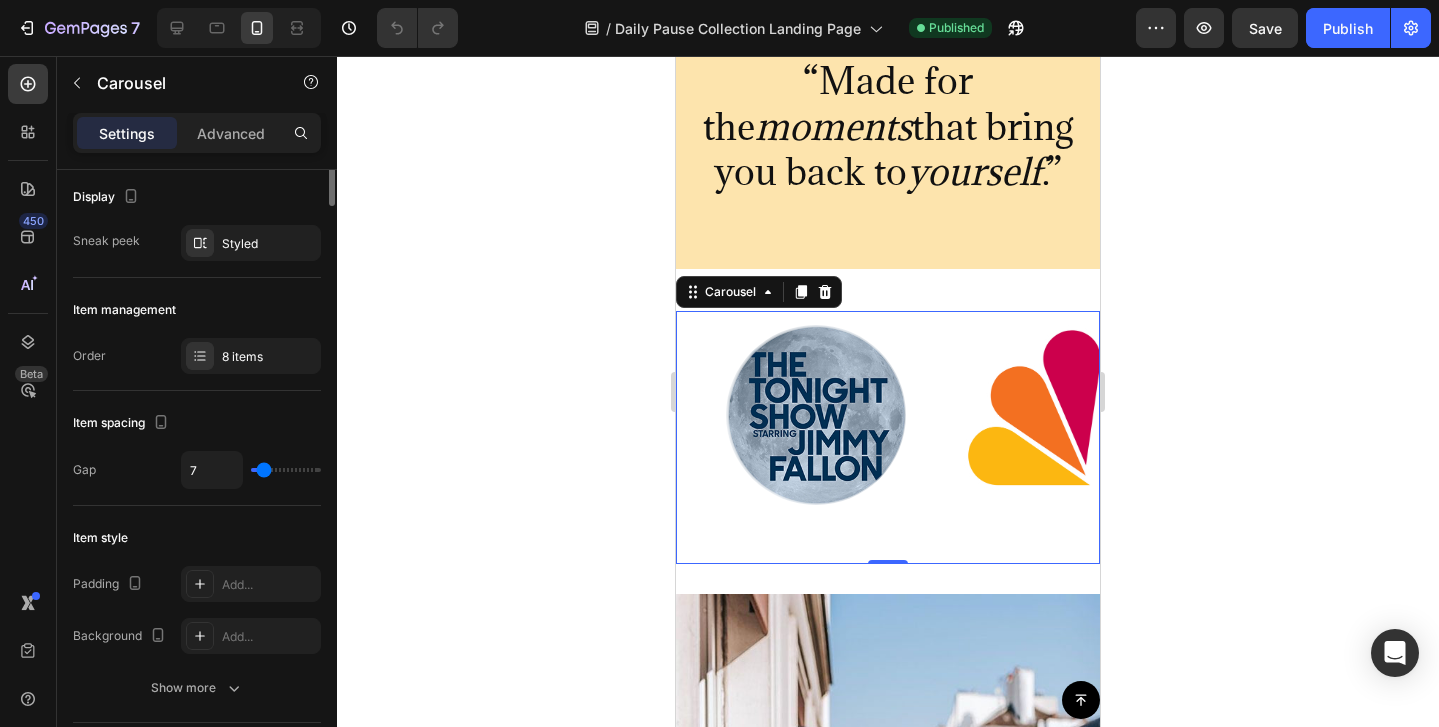 scroll, scrollTop: 0, scrollLeft: 0, axis: both 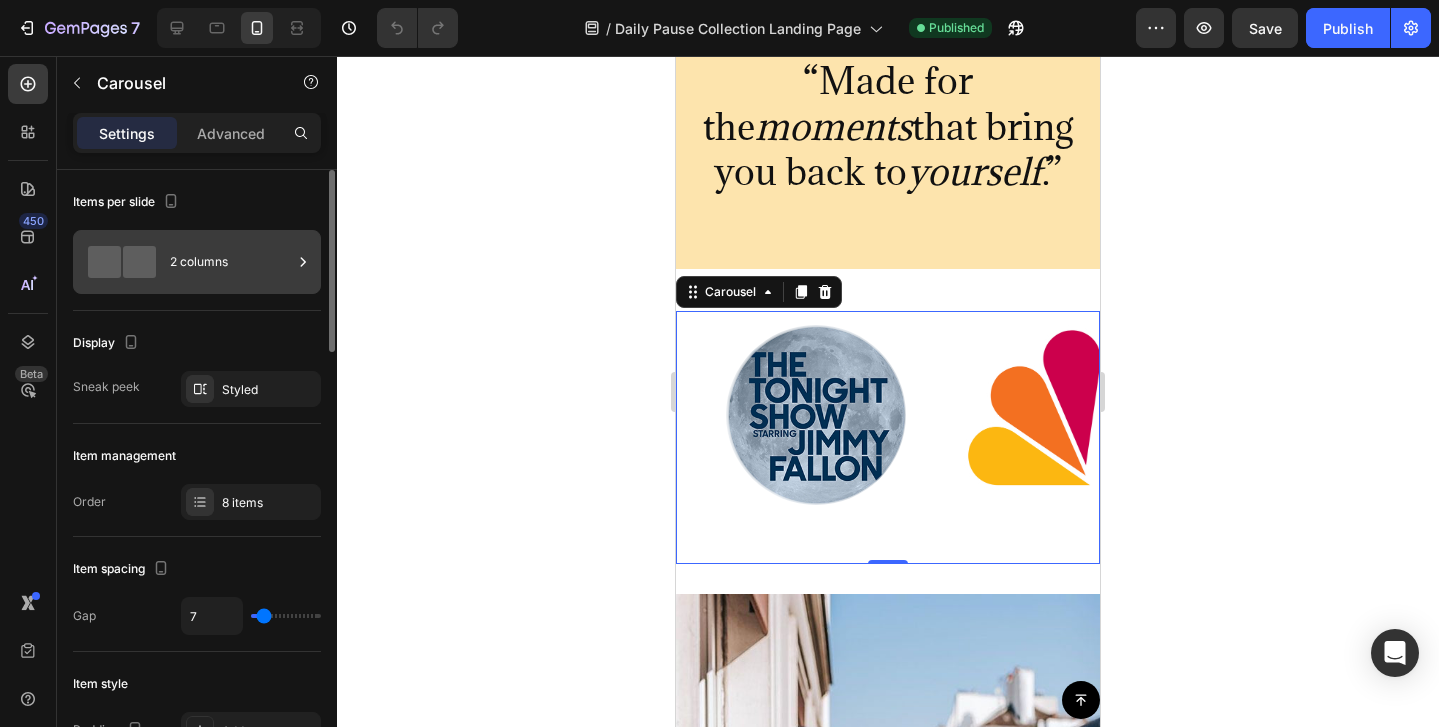 click on "2 columns" at bounding box center [231, 262] 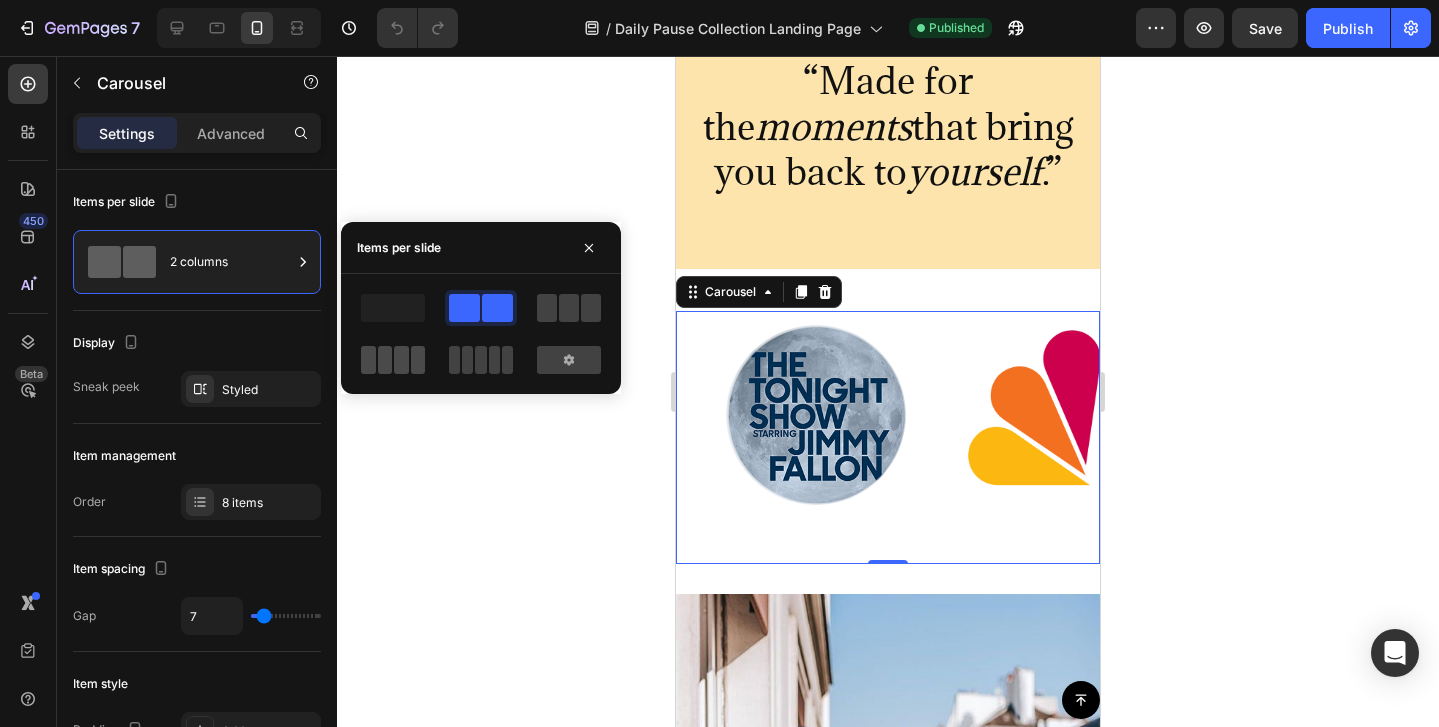 click at bounding box center (393, 360) 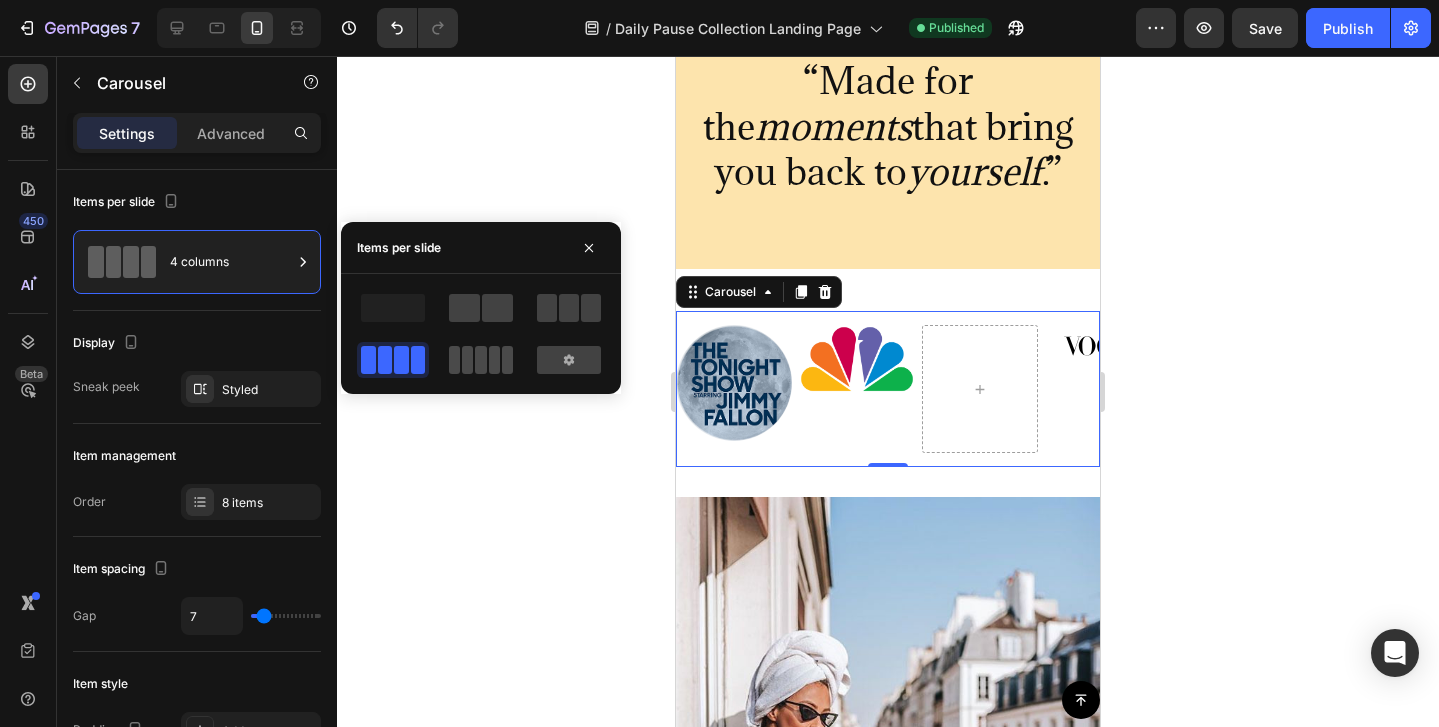 click 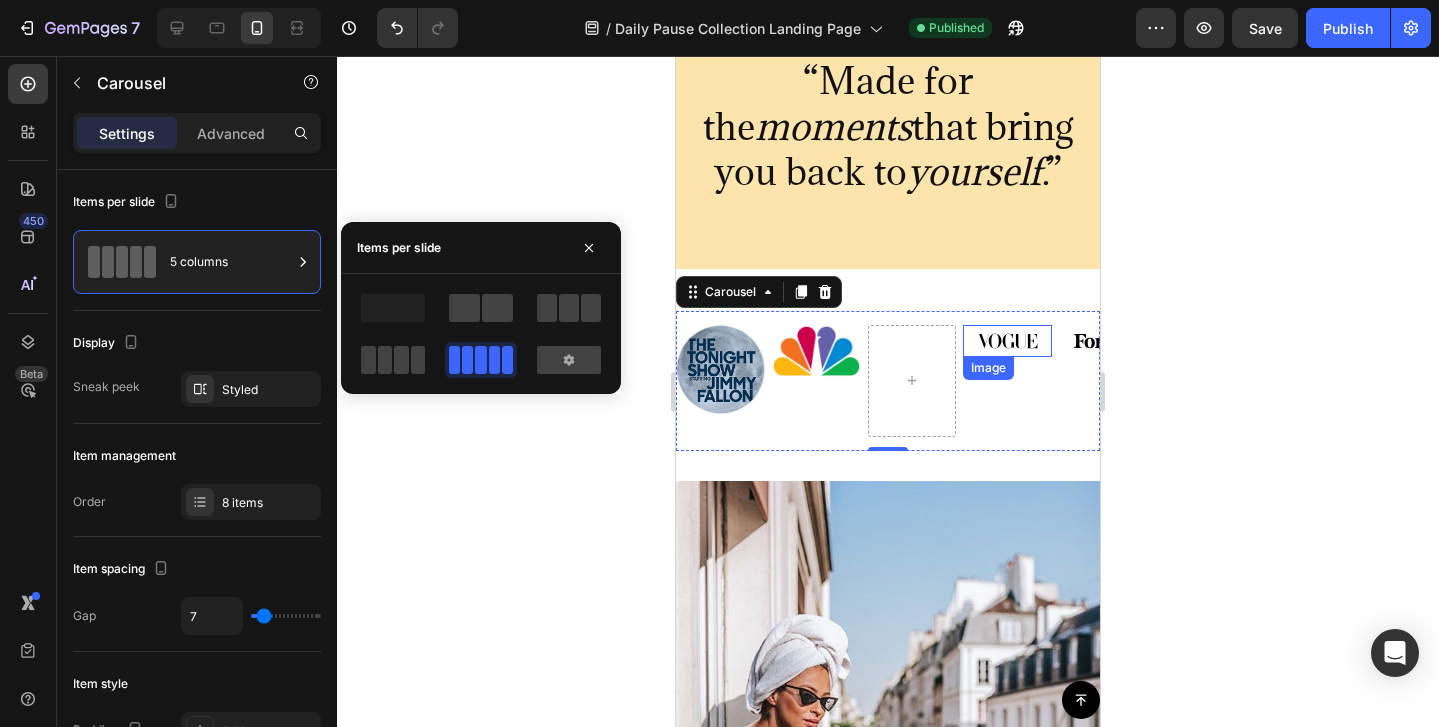 click at bounding box center [1007, 341] 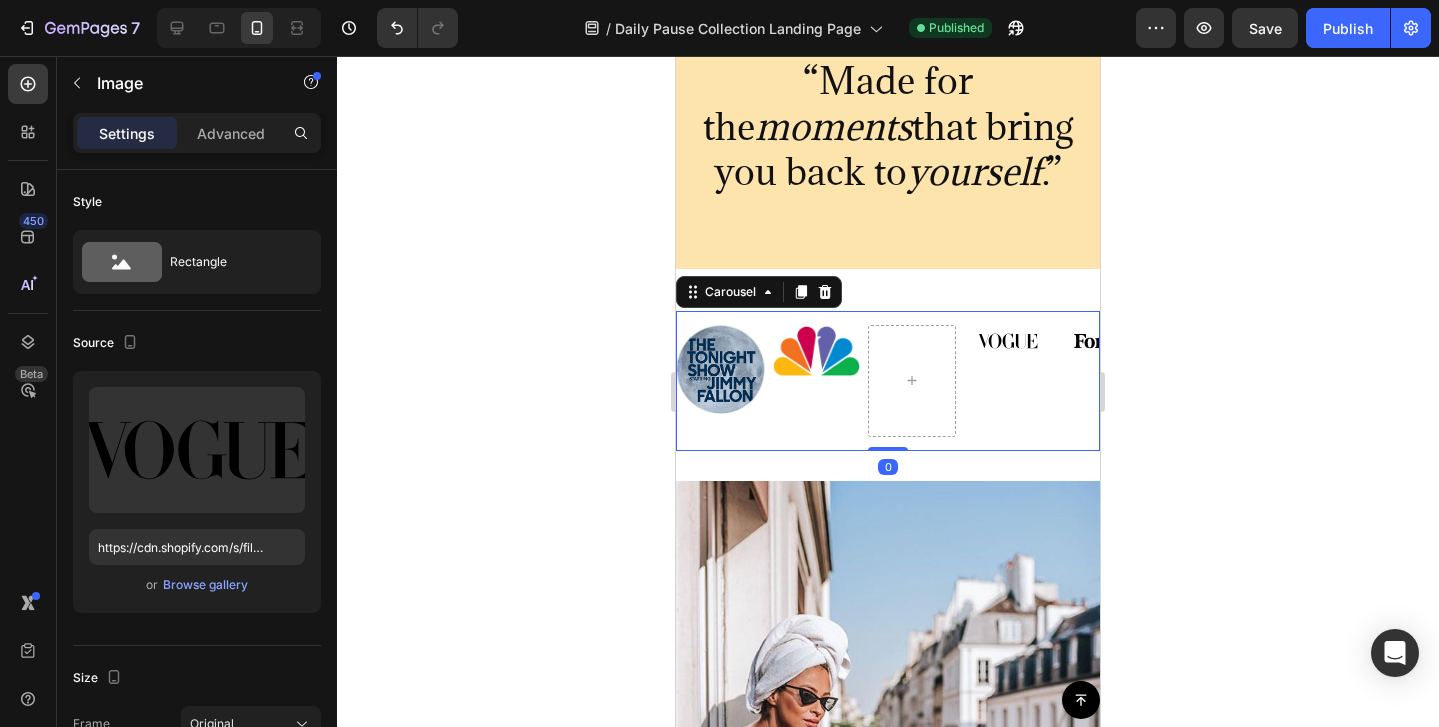 click on "Image" at bounding box center (1103, 381) 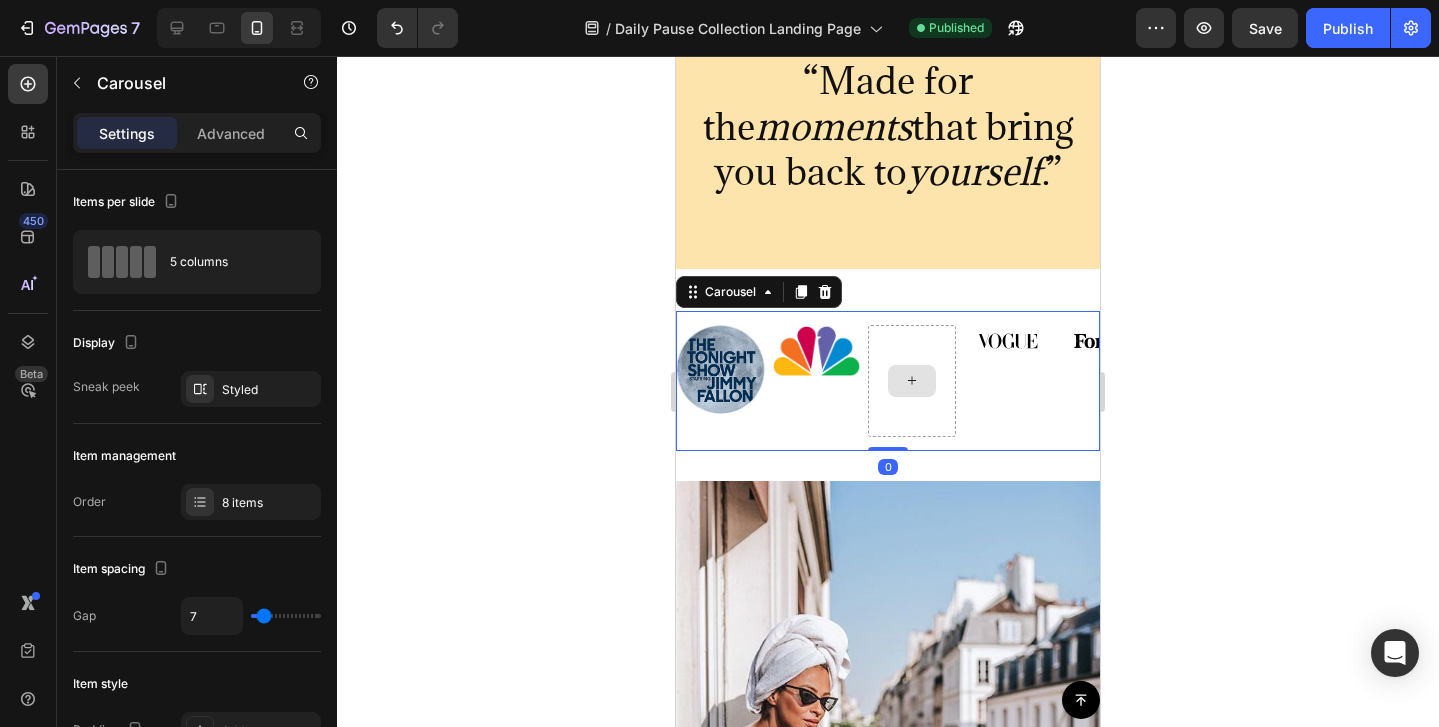 click at bounding box center (912, 381) 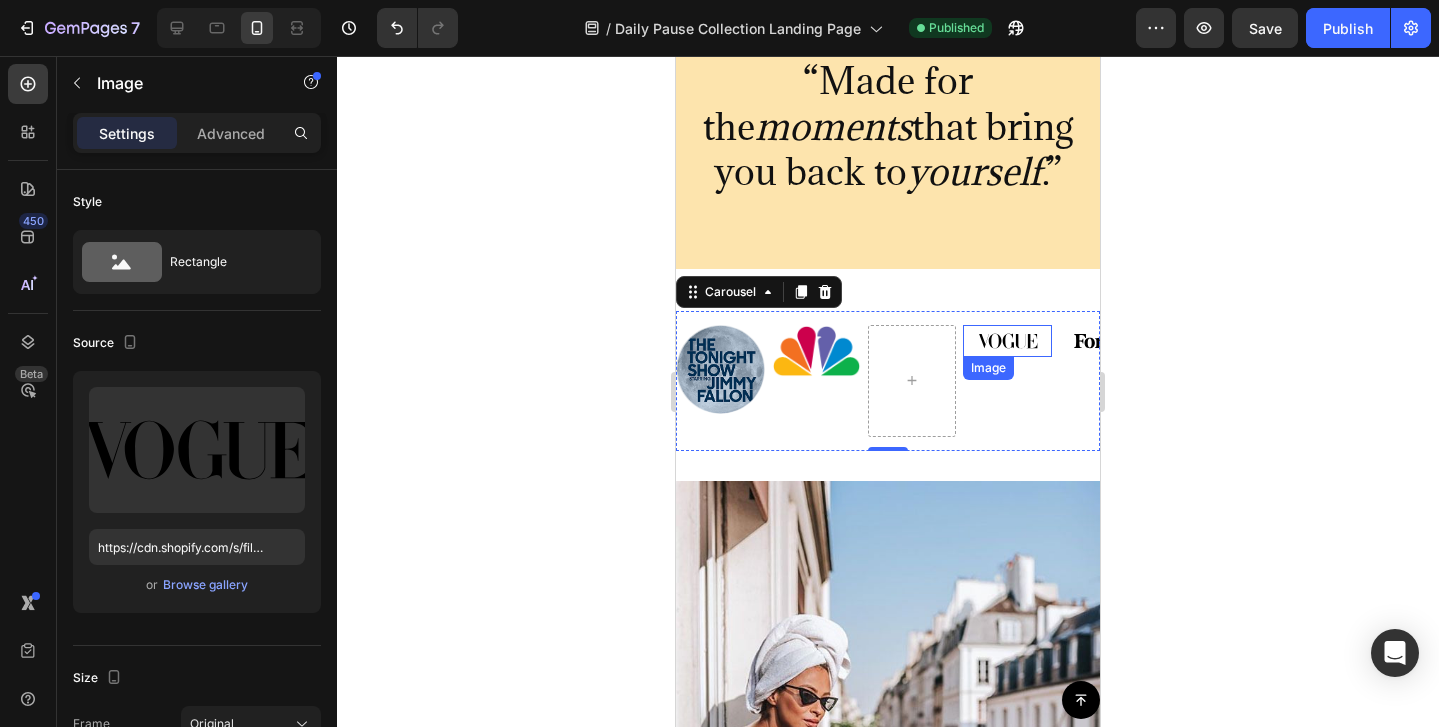click at bounding box center [1007, 341] 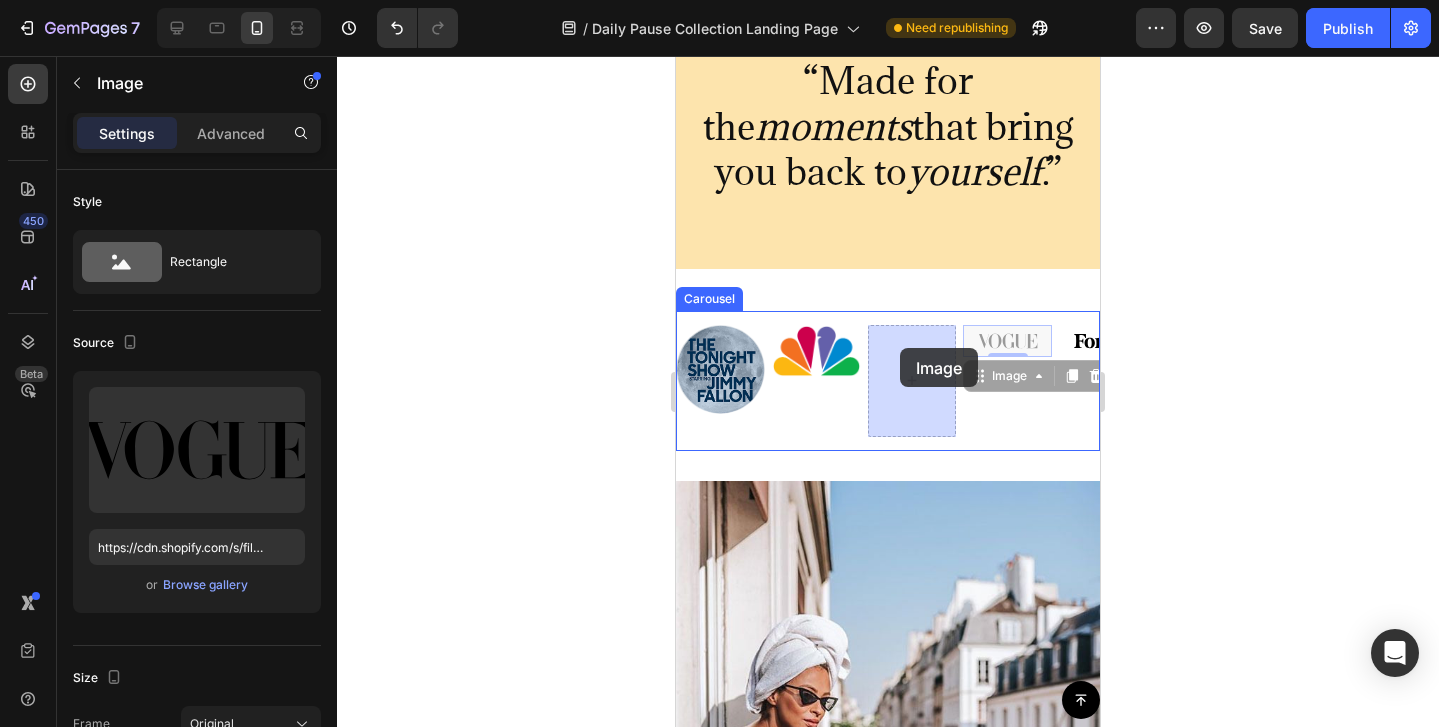drag, startPoint x: 989, startPoint y: 339, endPoint x: 900, endPoint y: 348, distance: 89.453896 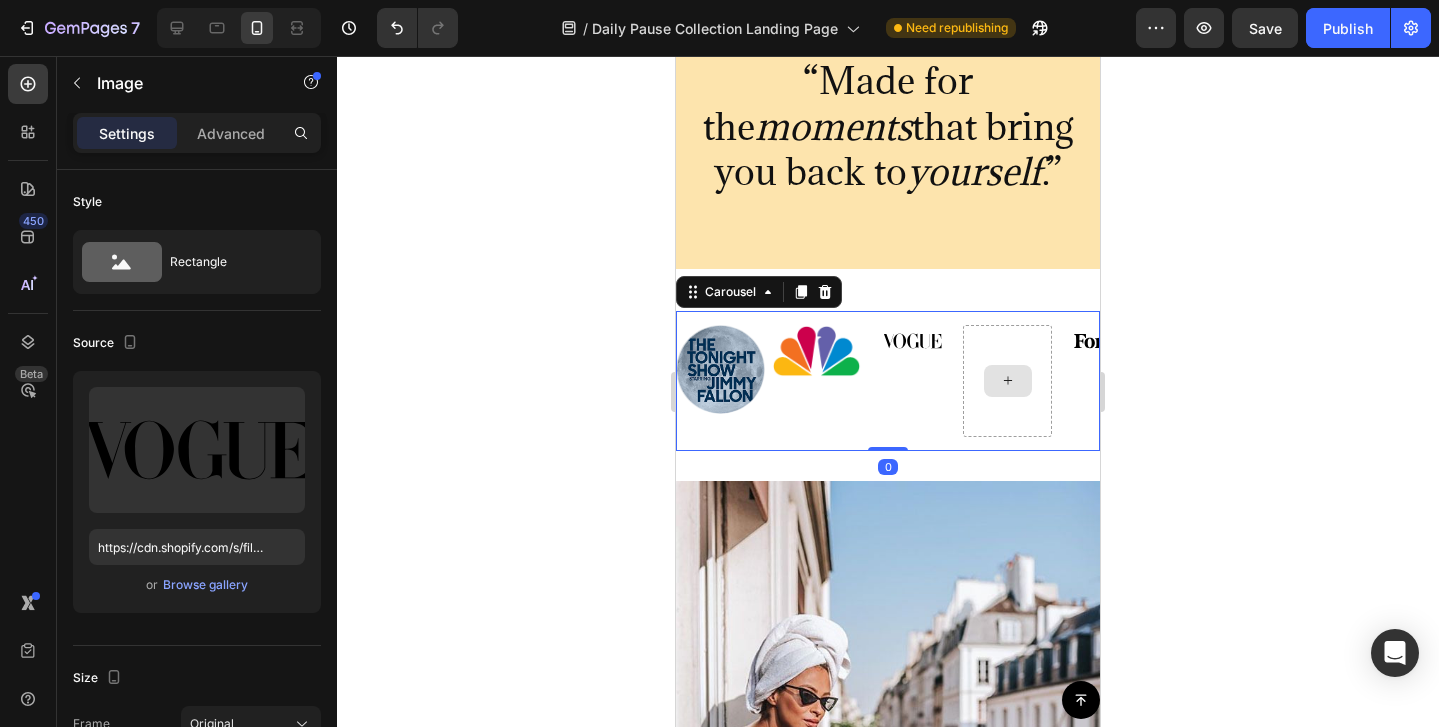 click at bounding box center [1007, 381] 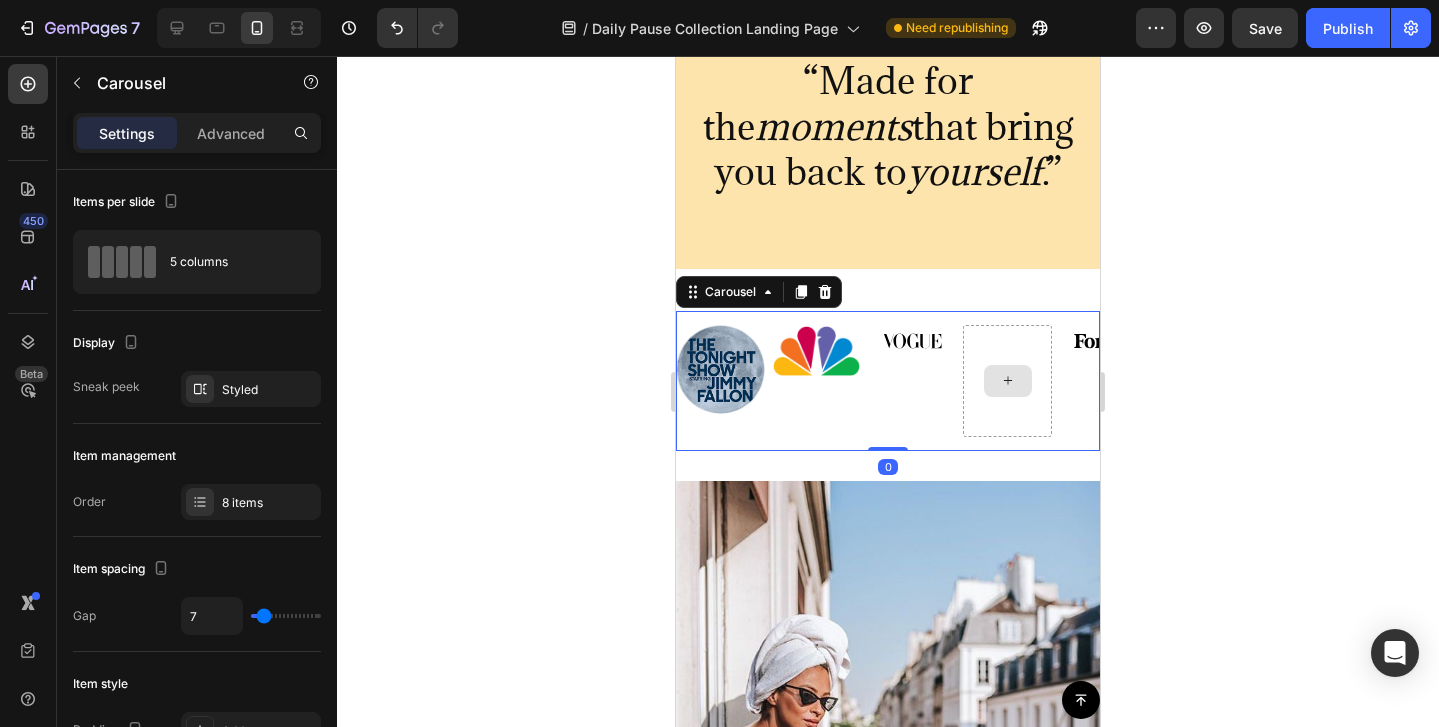 click at bounding box center (1007, 381) 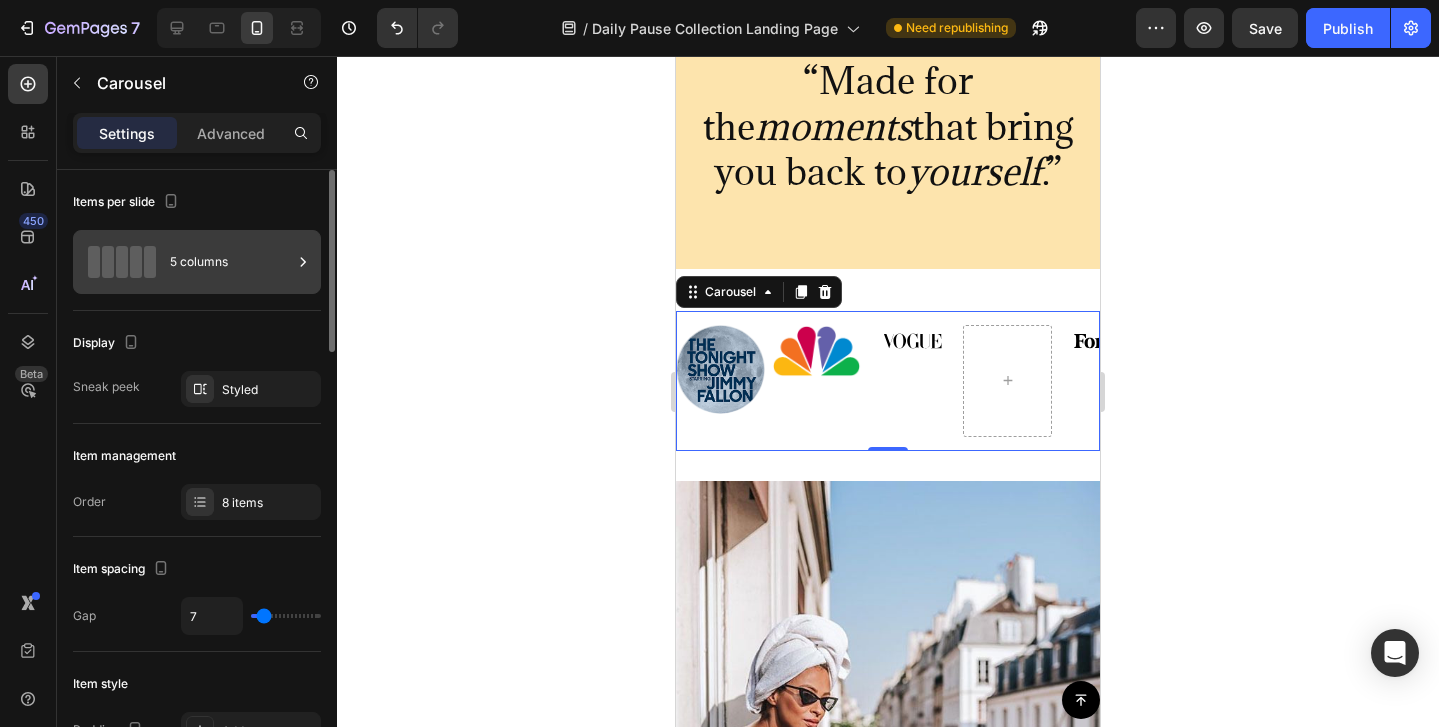 click on "5 columns" at bounding box center (197, 262) 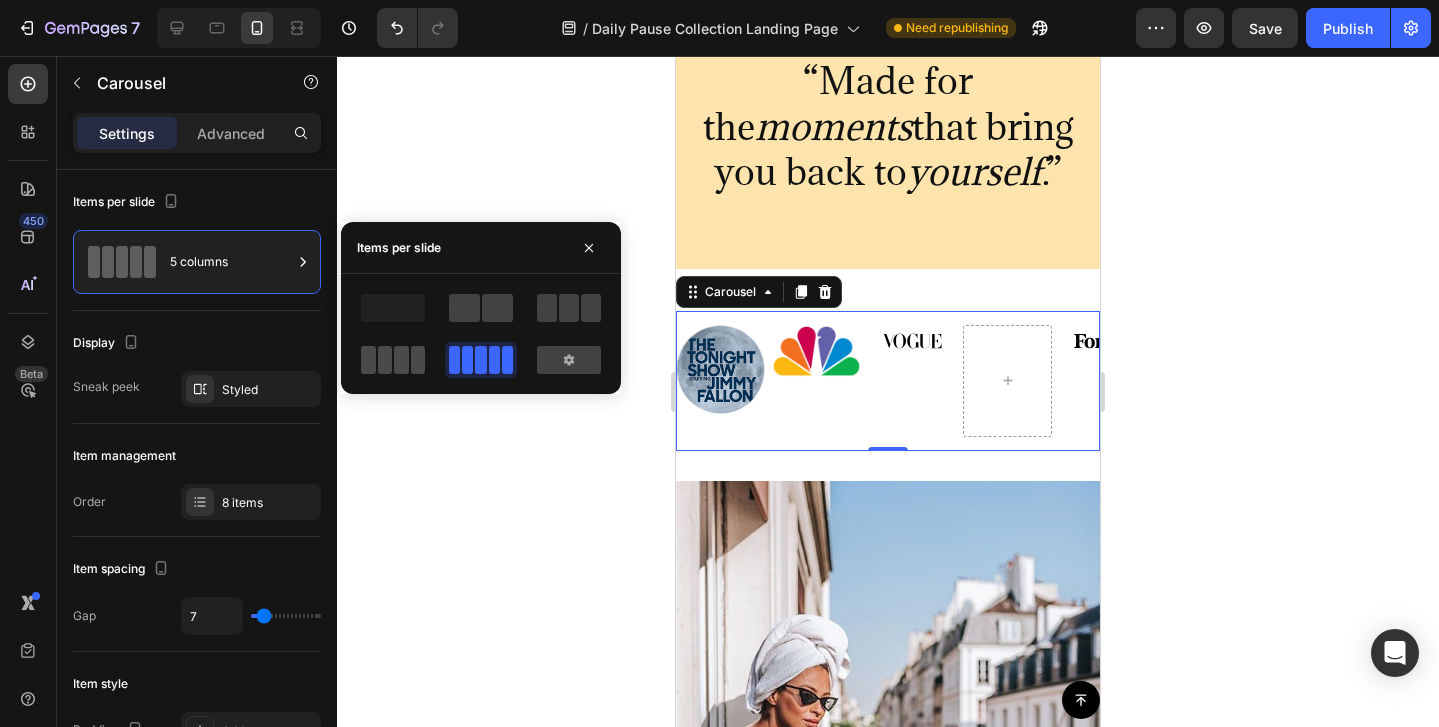 click at bounding box center [393, 360] 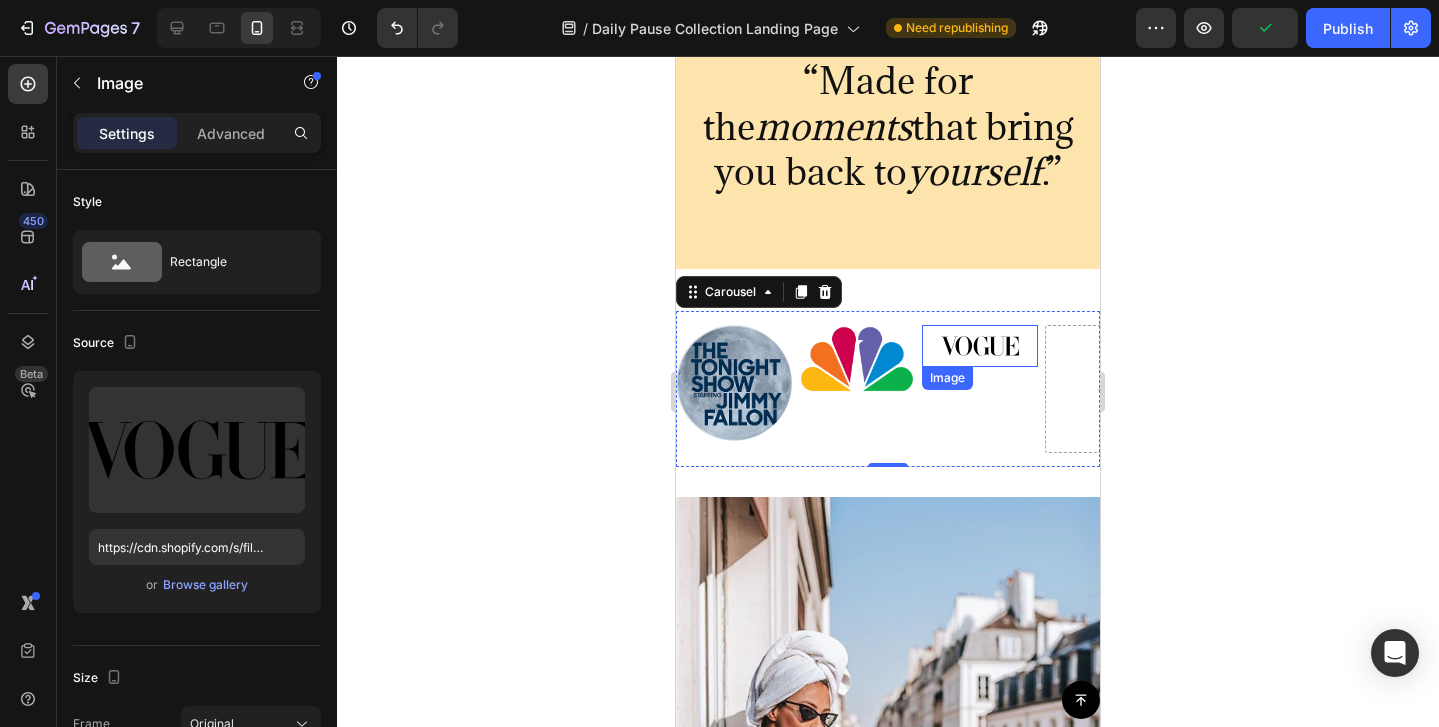 click at bounding box center [980, 346] 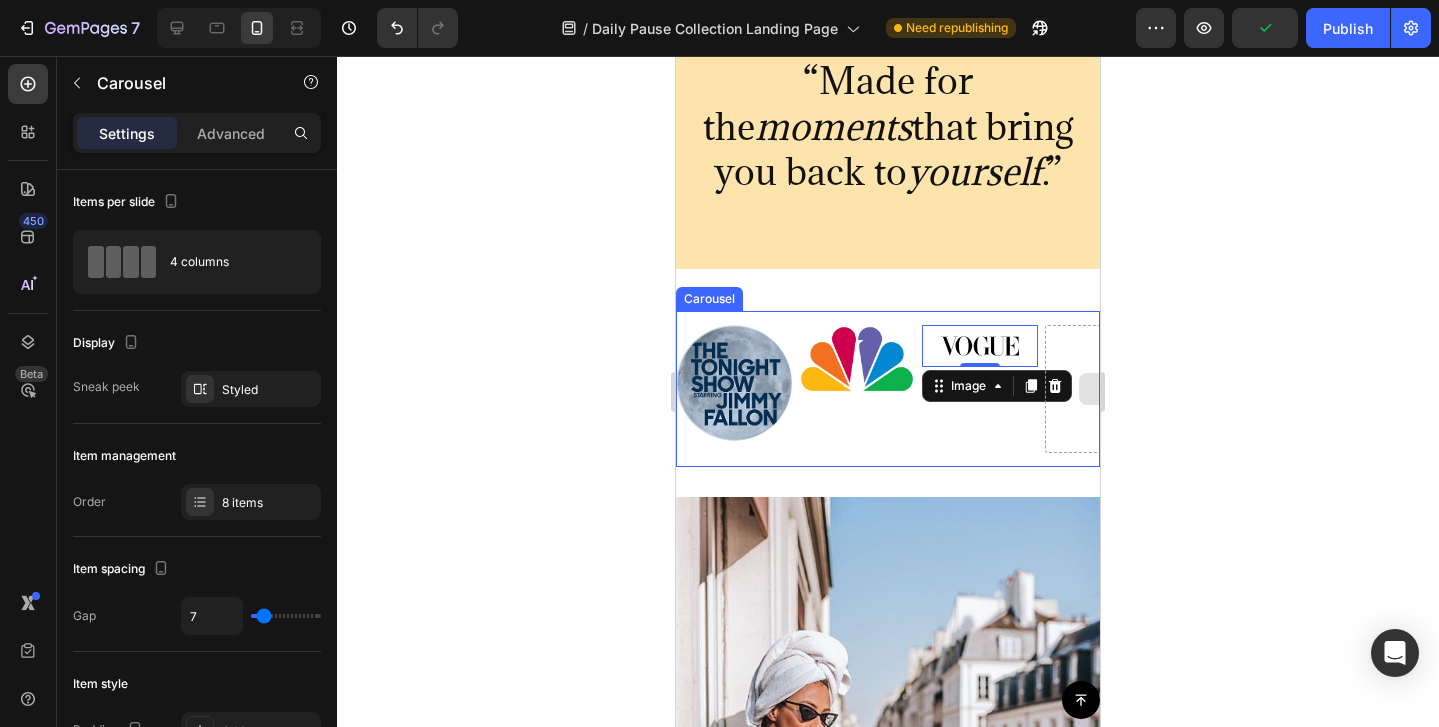 click at bounding box center [1103, 389] 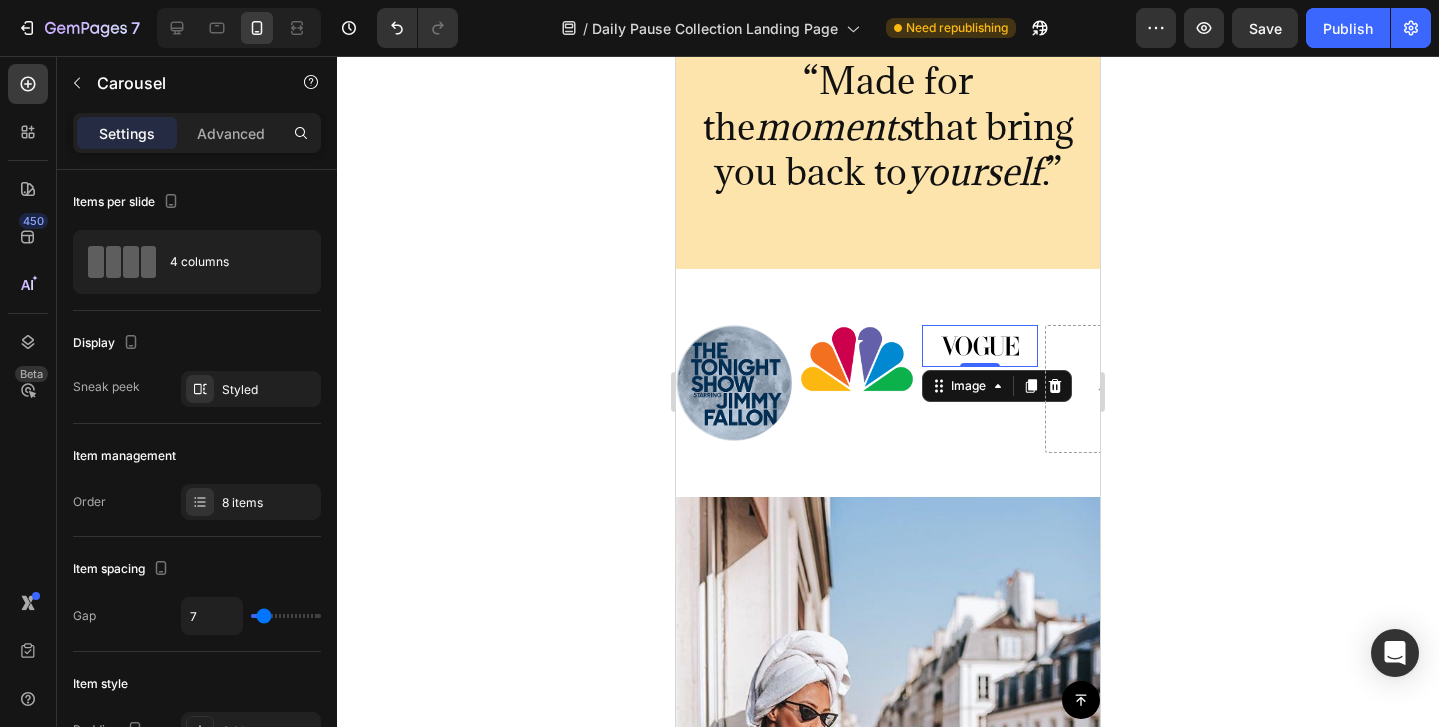 click at bounding box center (980, 346) 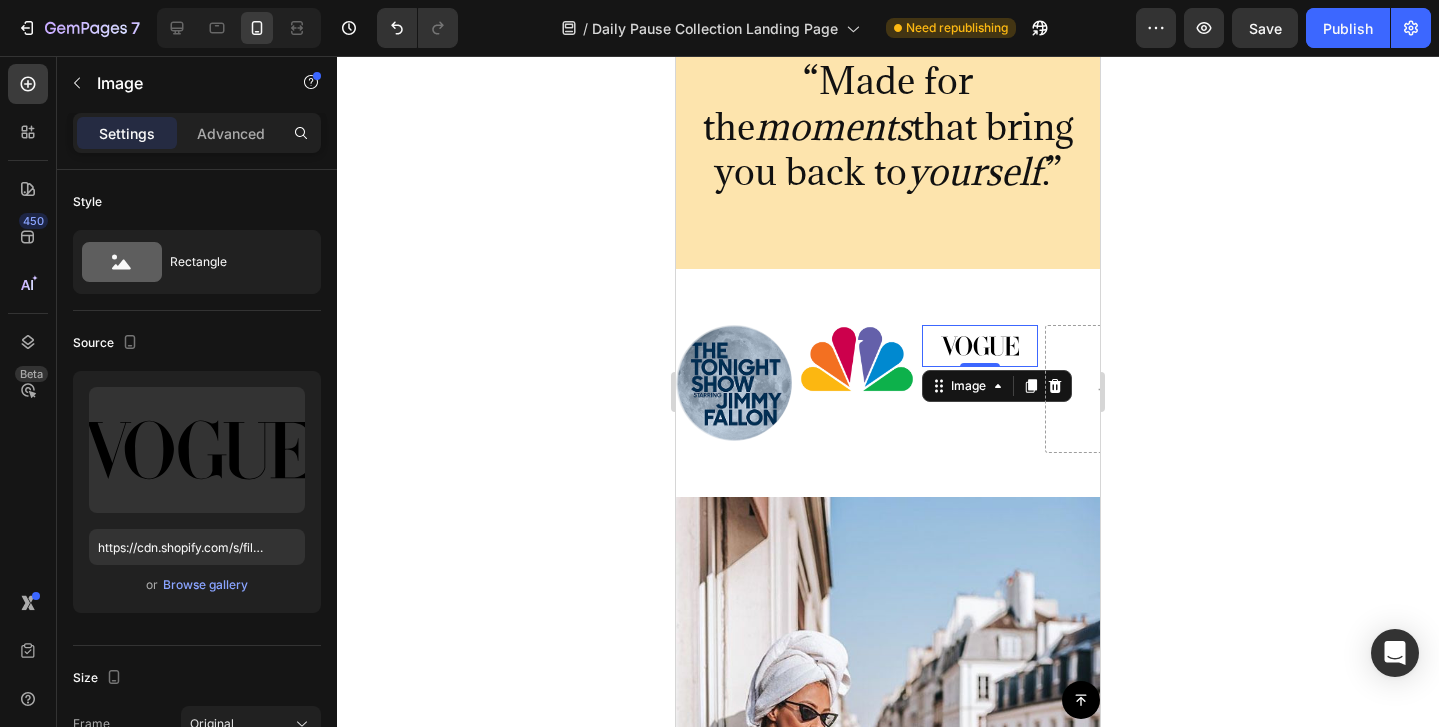 click at bounding box center (980, 346) 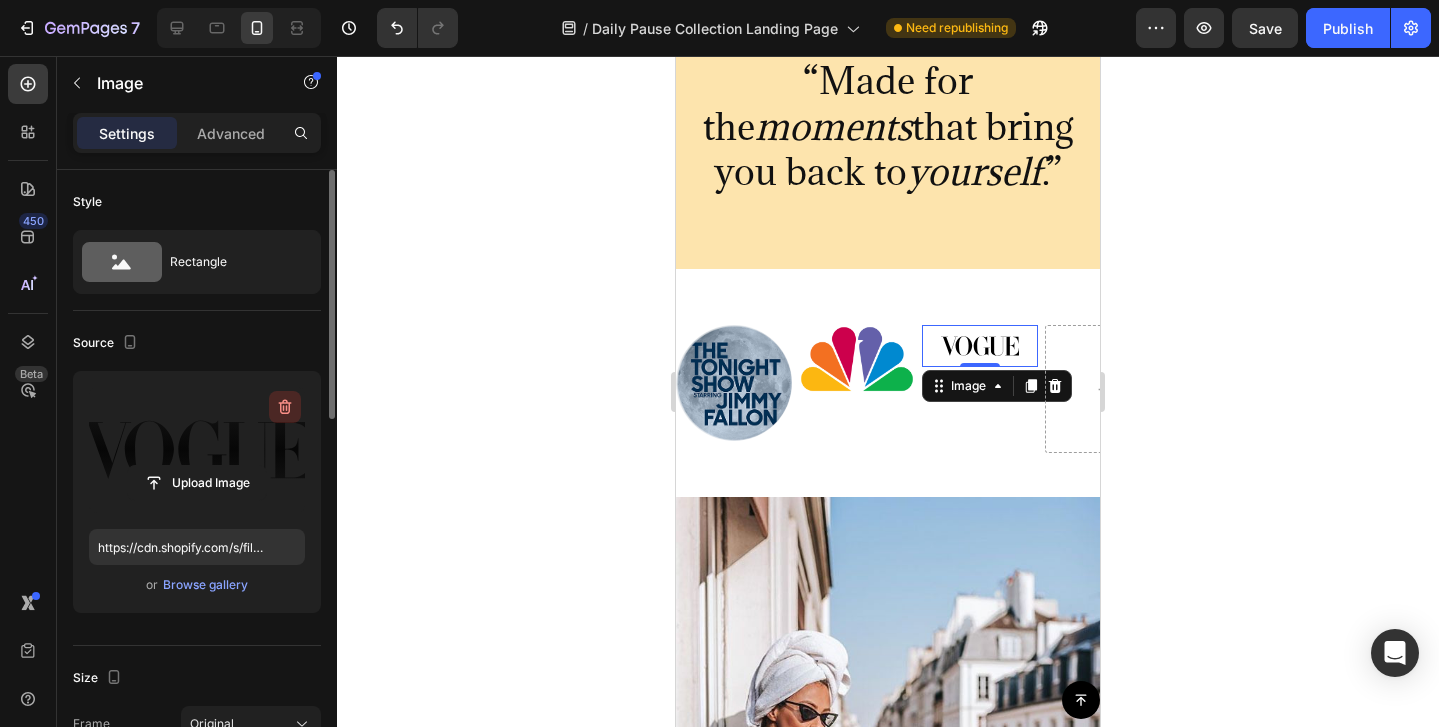 click 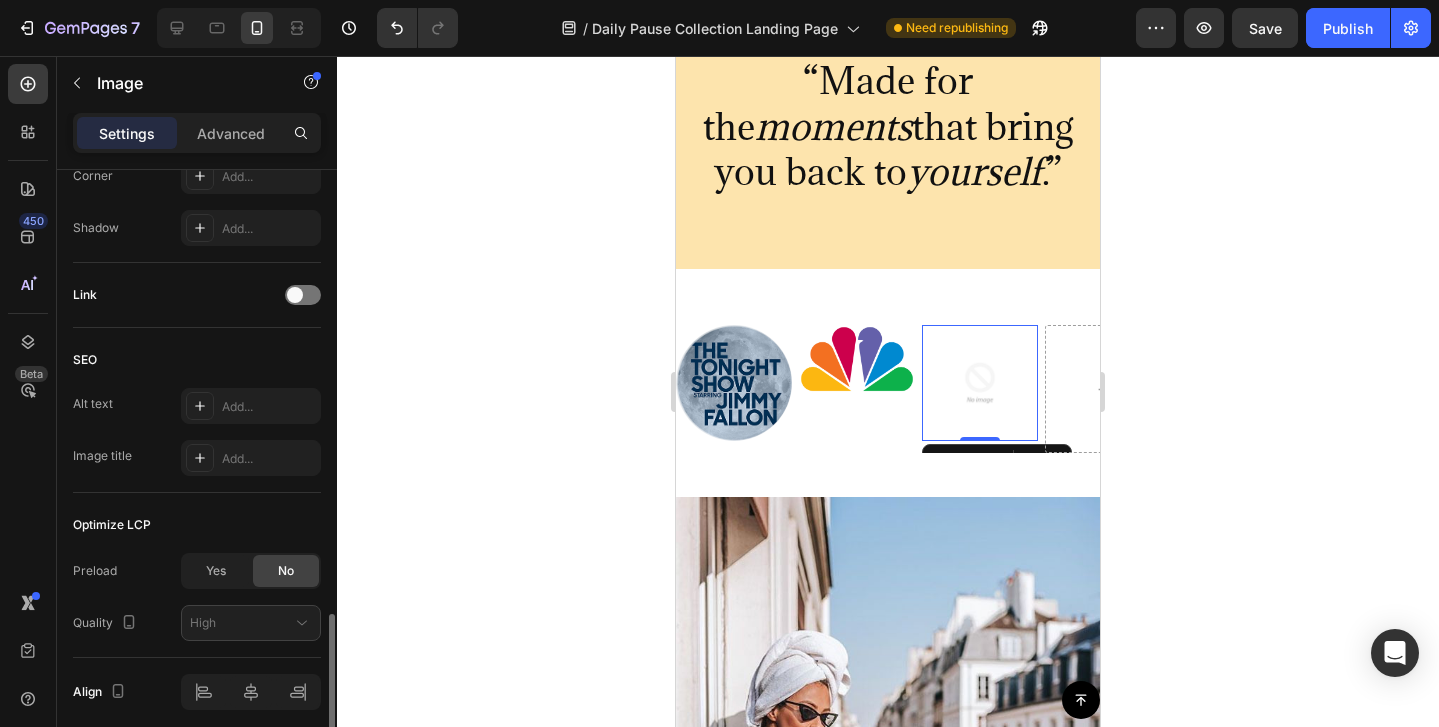 scroll, scrollTop: 896, scrollLeft: 0, axis: vertical 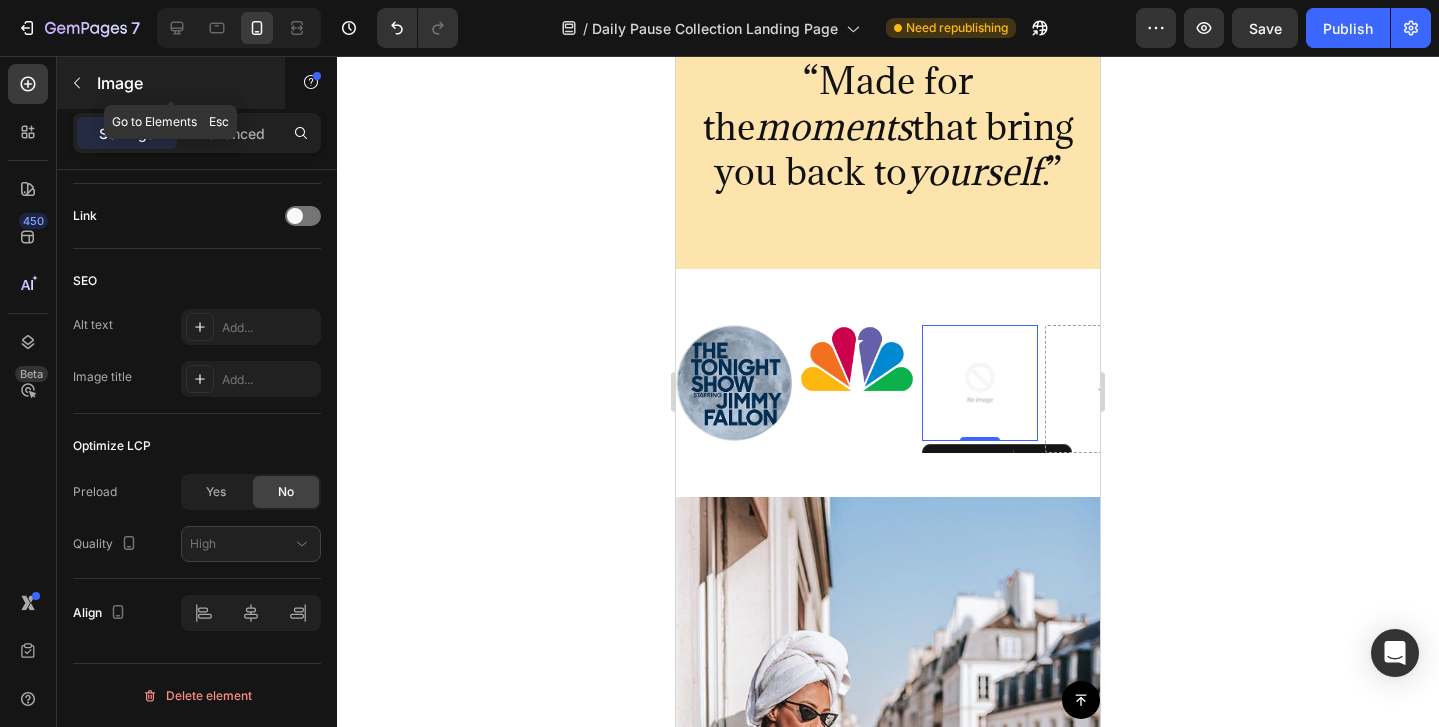 click 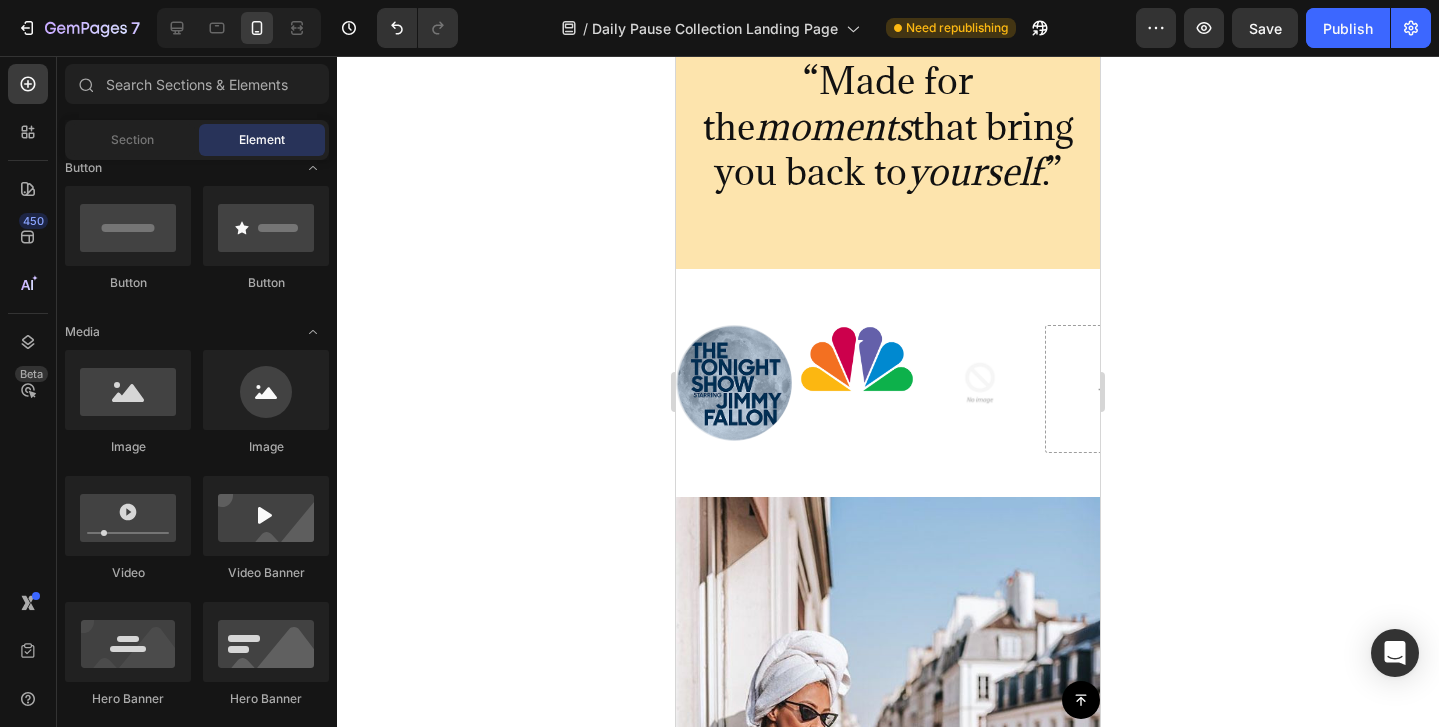 scroll, scrollTop: 0, scrollLeft: 0, axis: both 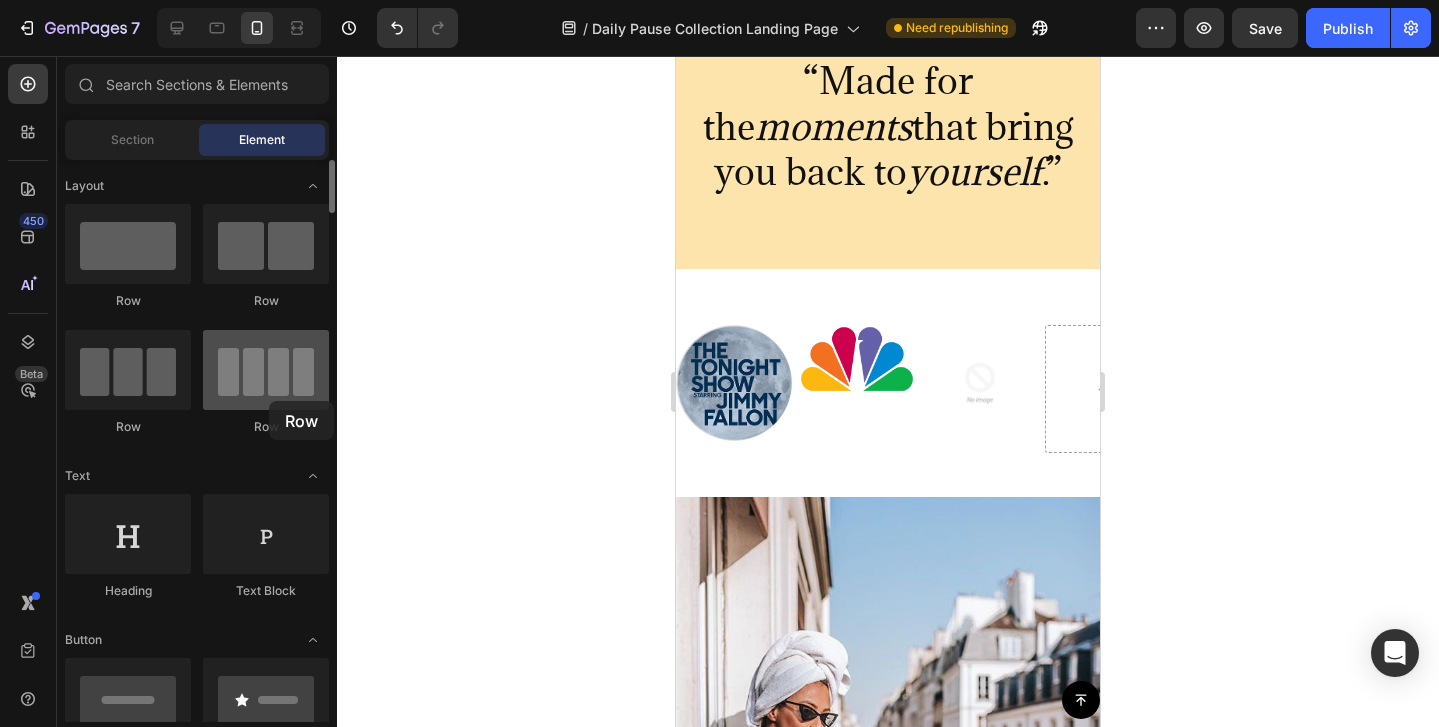 click at bounding box center [266, 370] 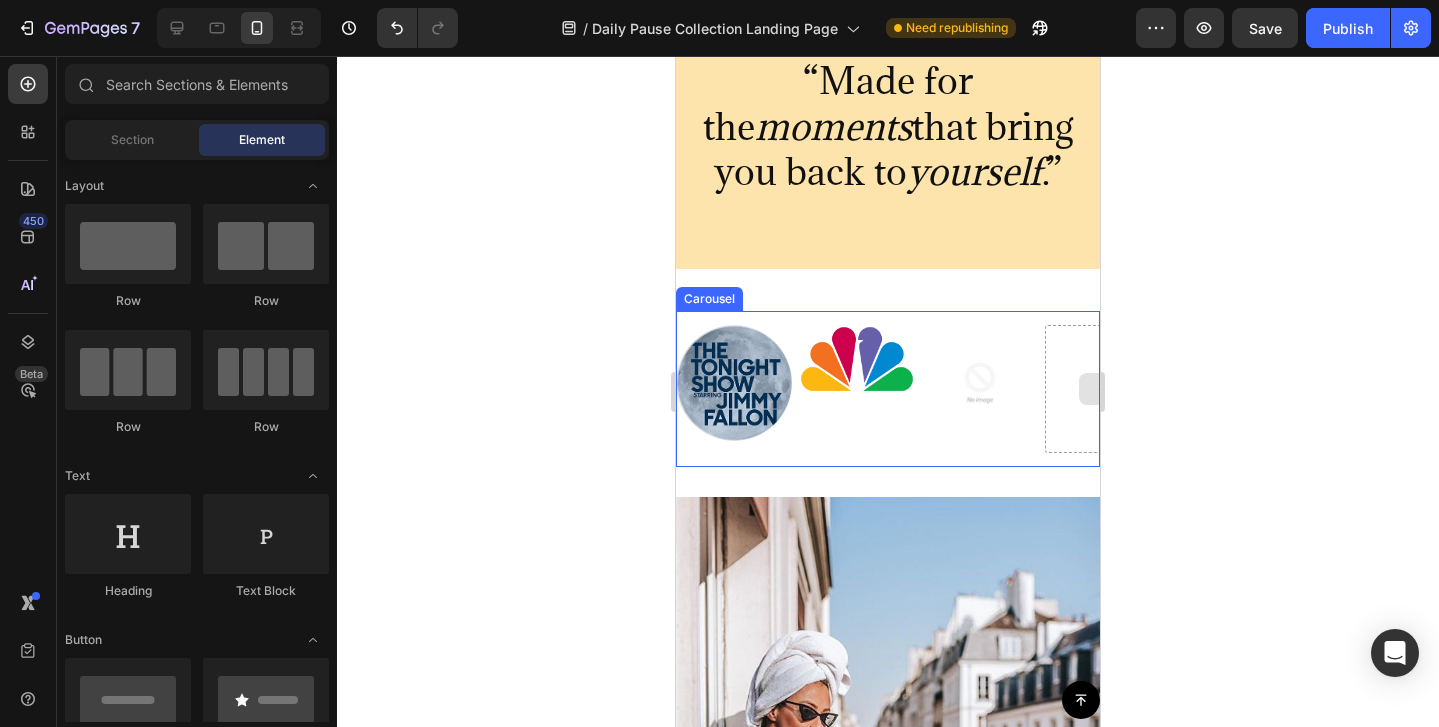 click at bounding box center [1103, 389] 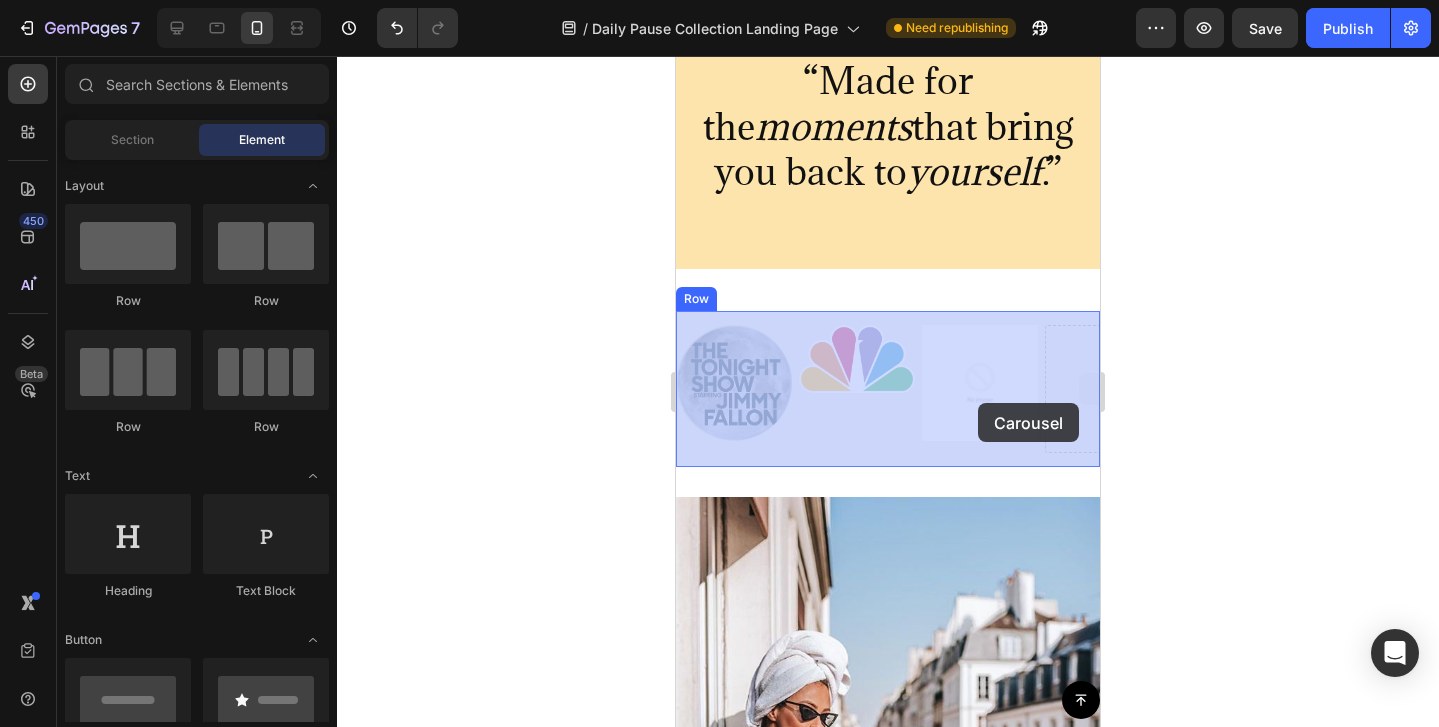 drag, startPoint x: 1090, startPoint y: 390, endPoint x: 978, endPoint y: 403, distance: 112.75194 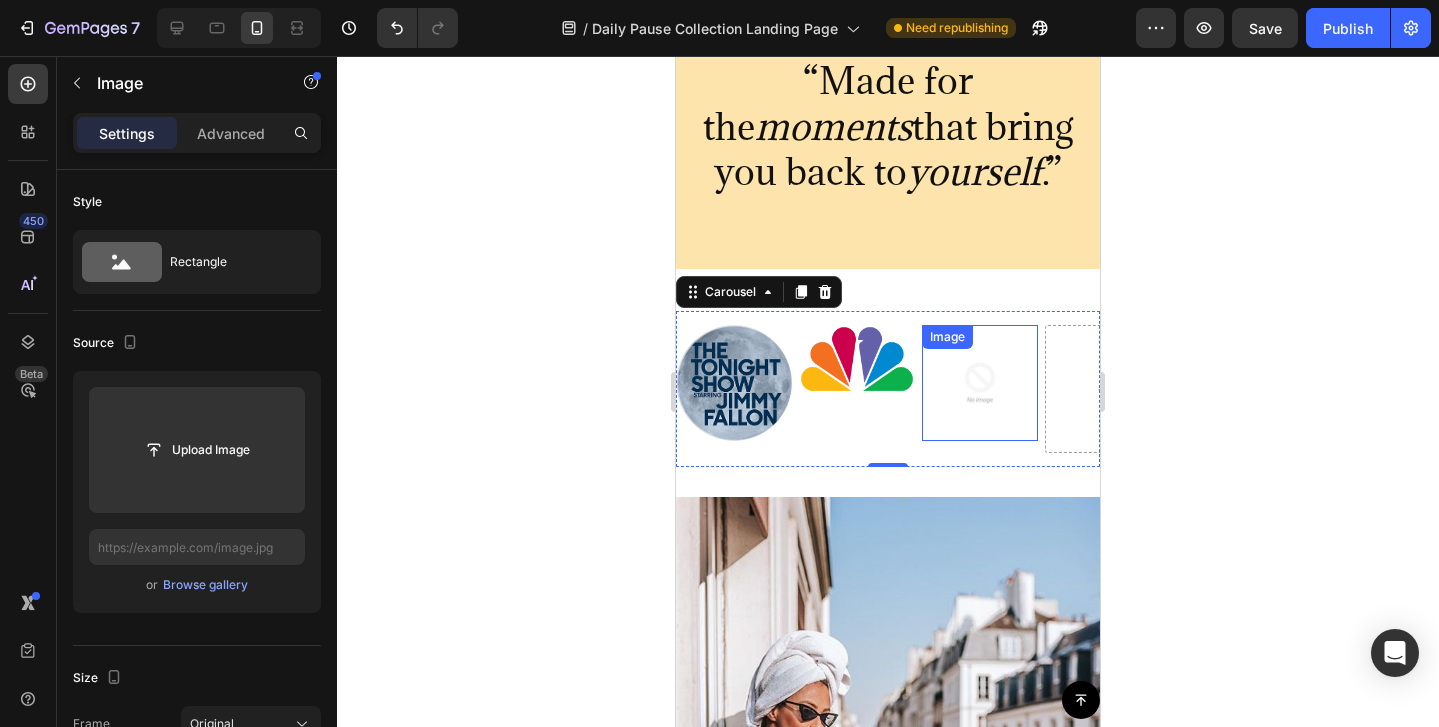 click at bounding box center (980, 383) 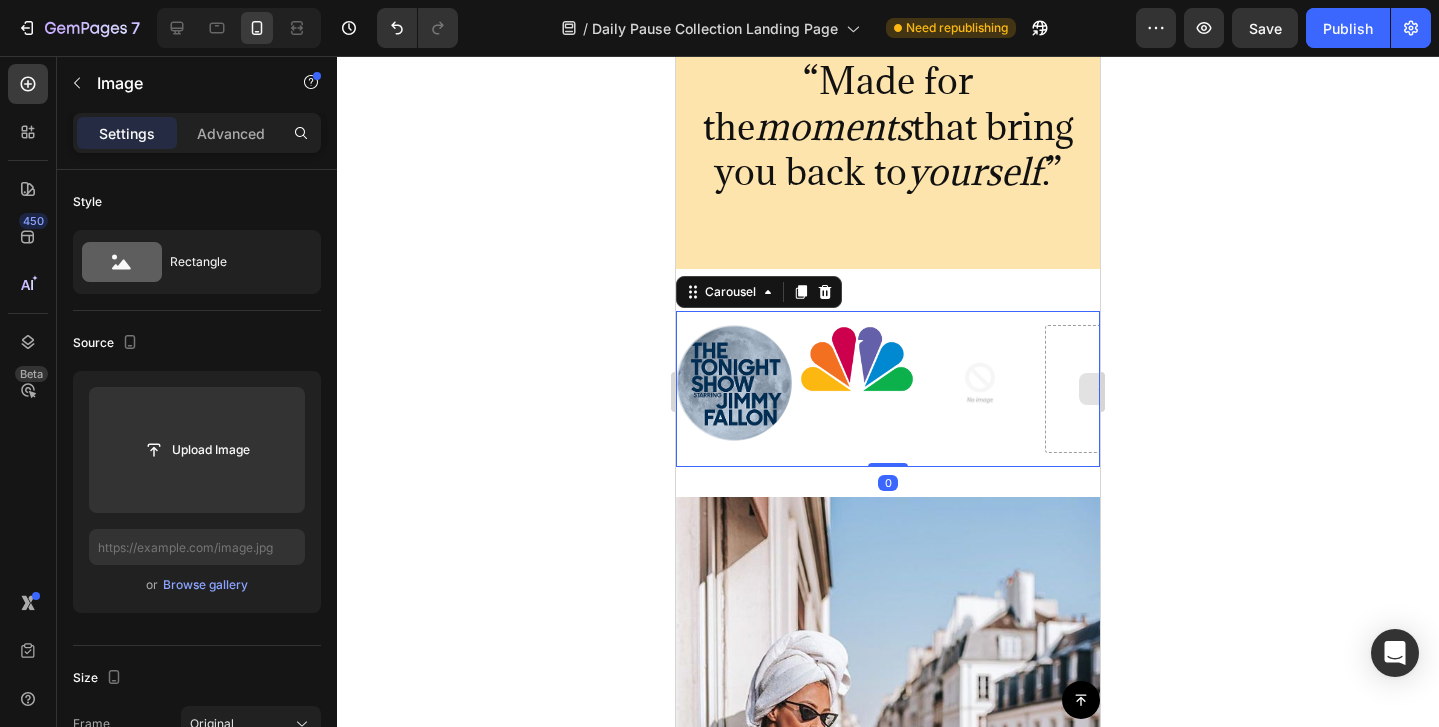 click at bounding box center [1103, 389] 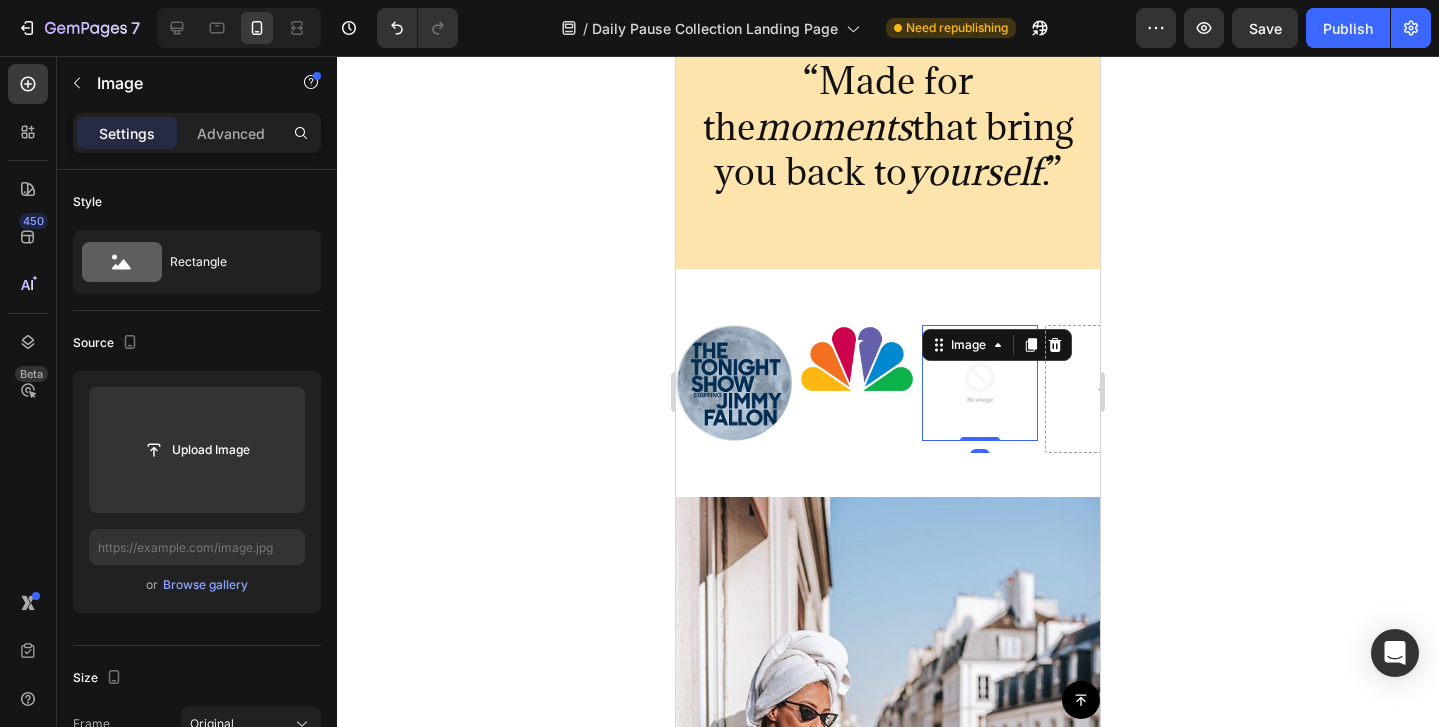 click on "Image   0" at bounding box center (980, 383) 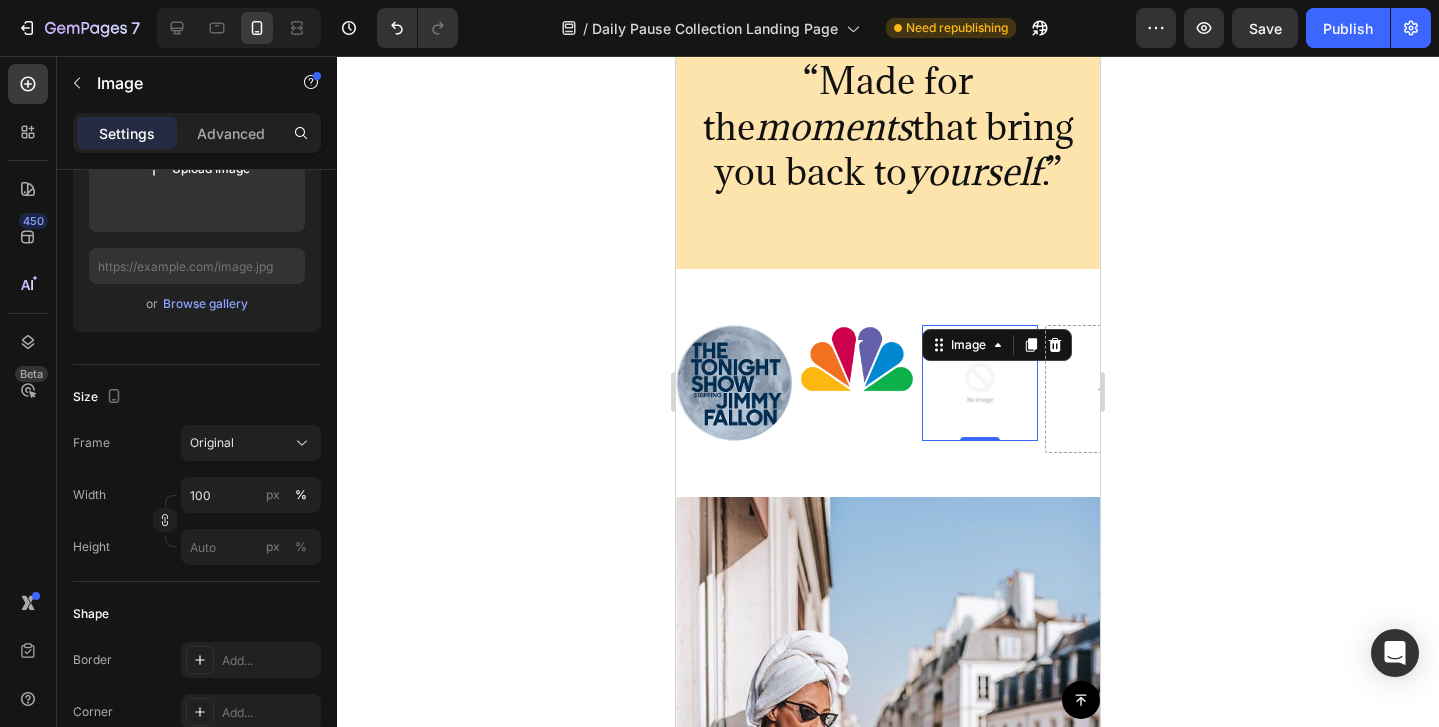 scroll, scrollTop: 896, scrollLeft: 0, axis: vertical 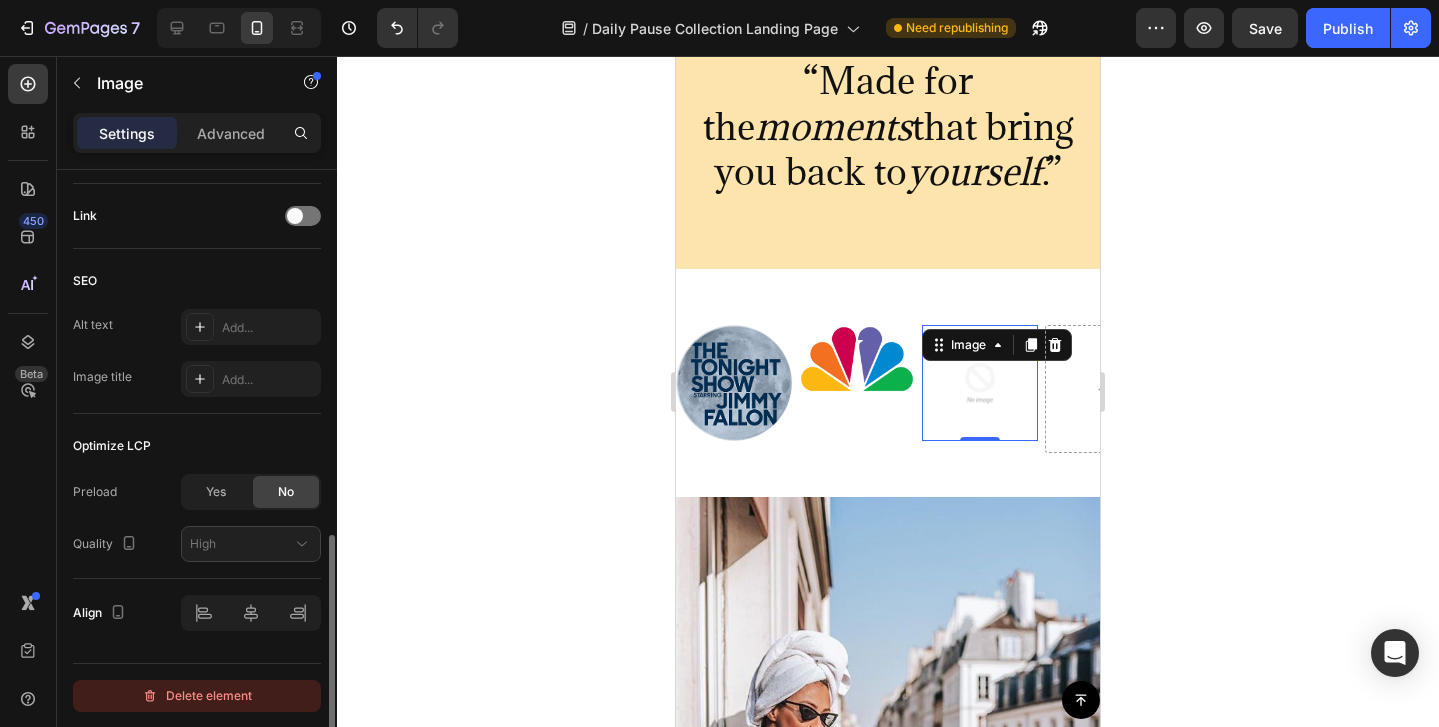 click on "Delete element" at bounding box center [197, 696] 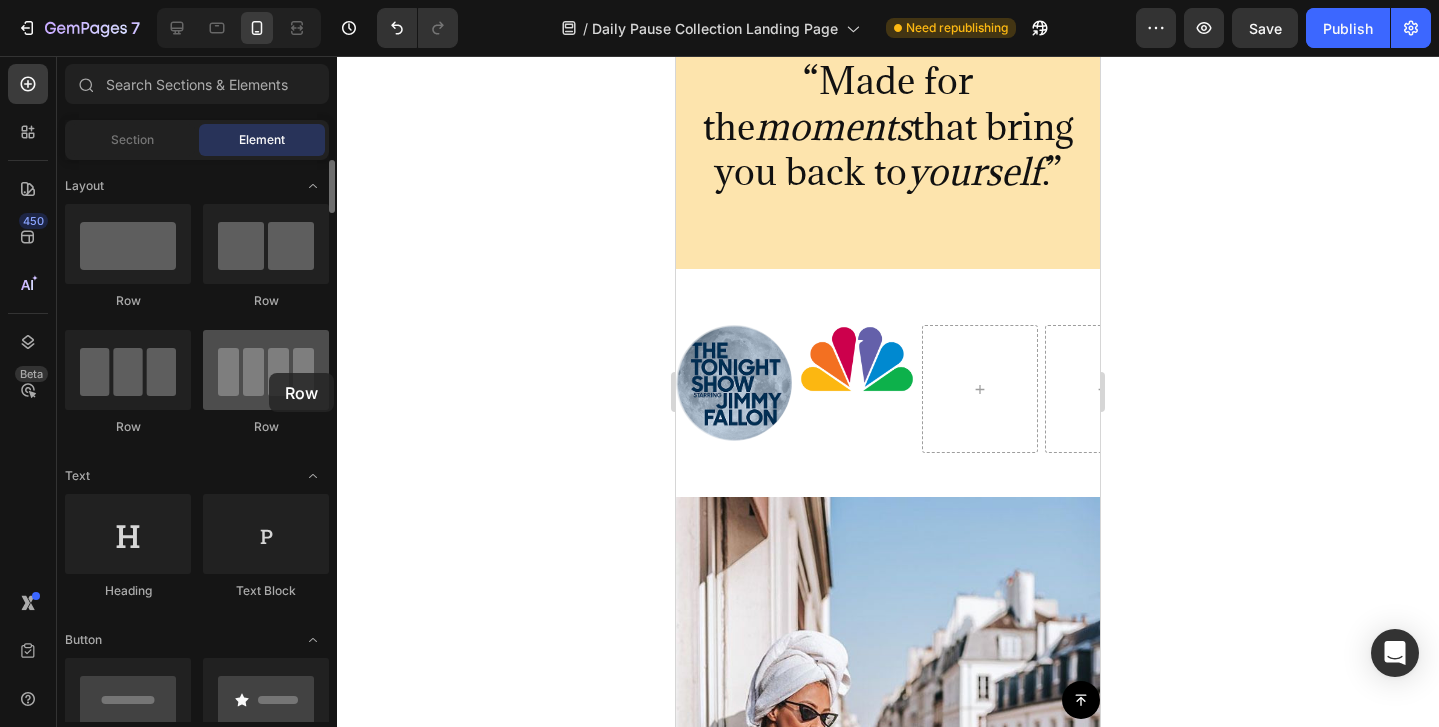 click at bounding box center [266, 370] 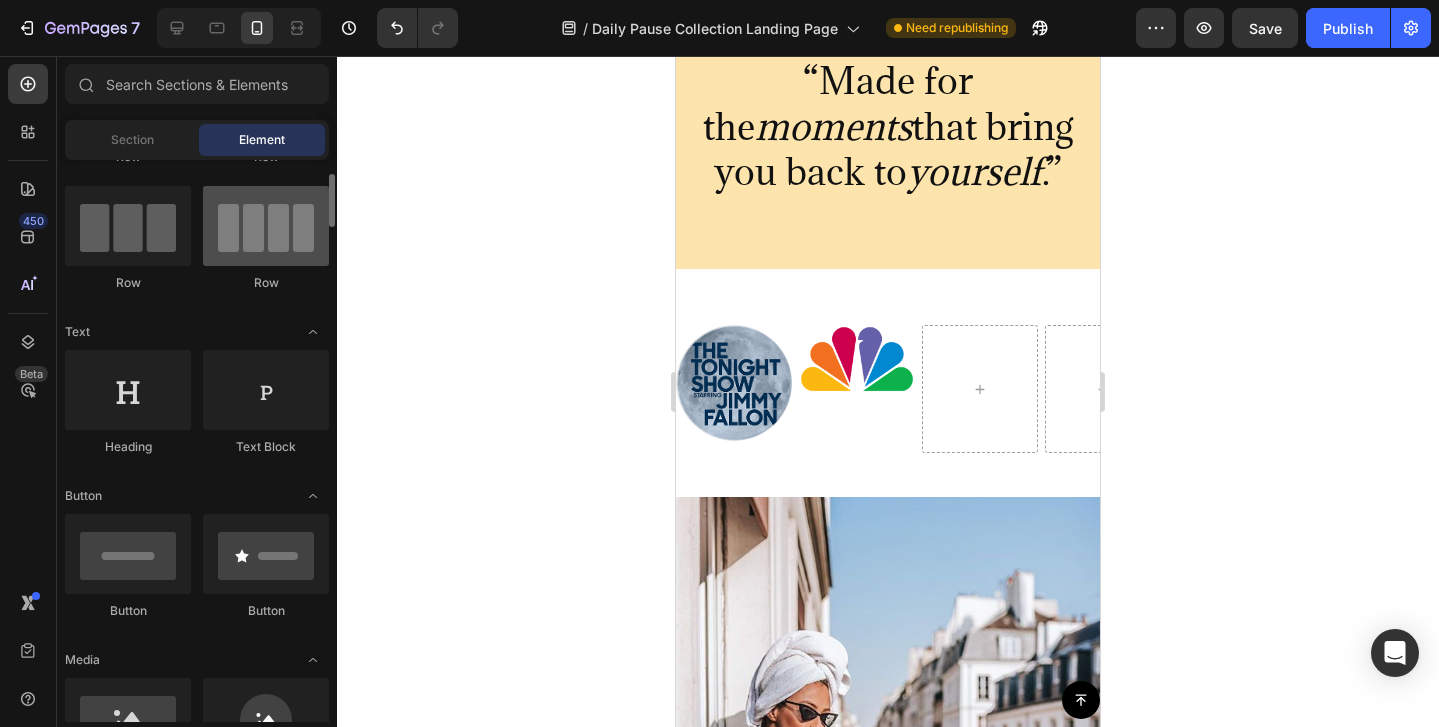 scroll, scrollTop: 145, scrollLeft: 0, axis: vertical 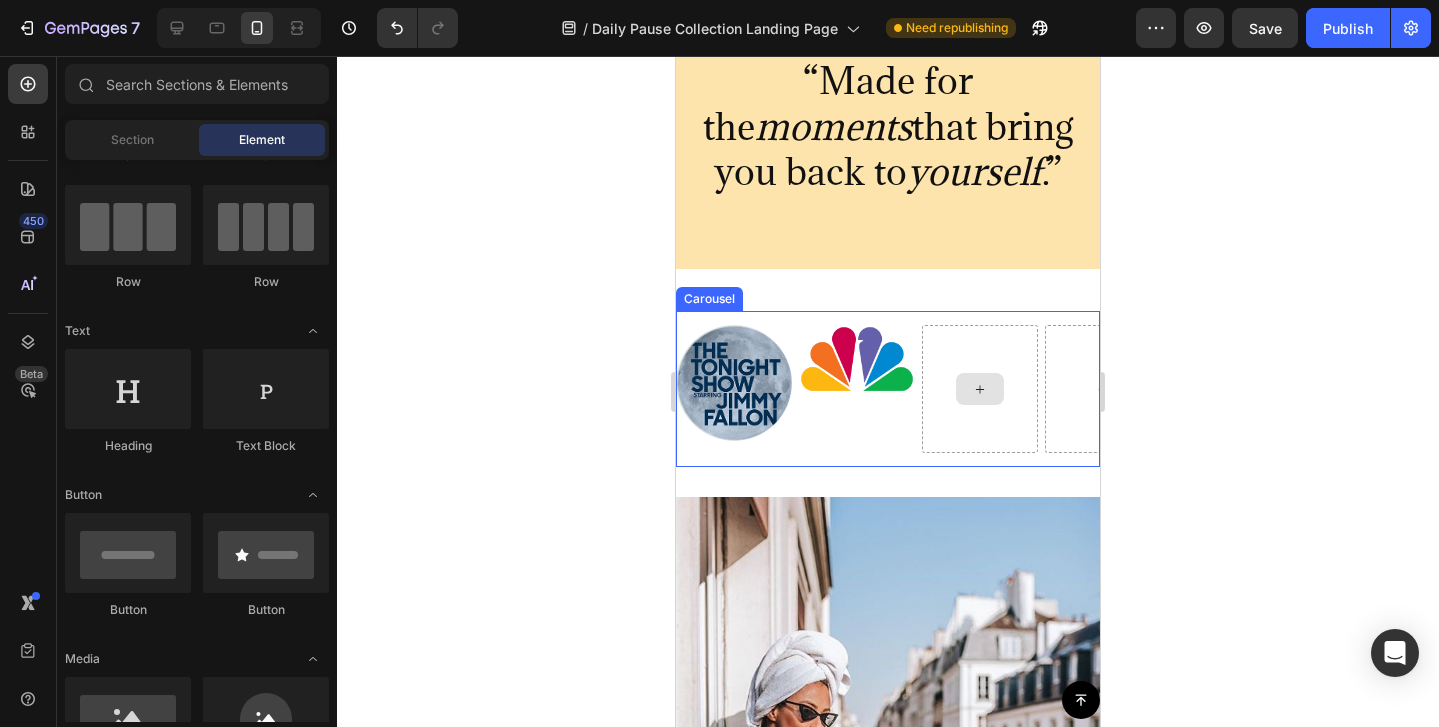 click at bounding box center (980, 389) 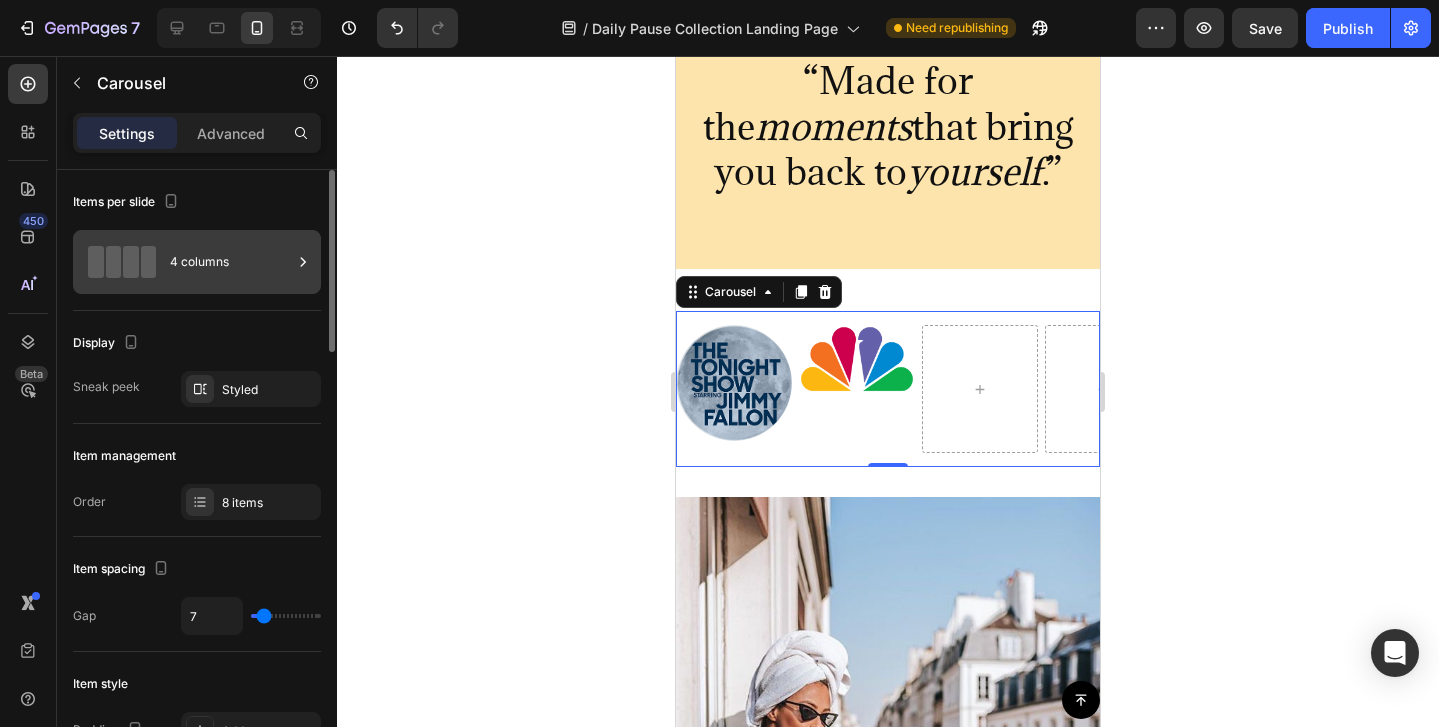 click at bounding box center [122, 262] 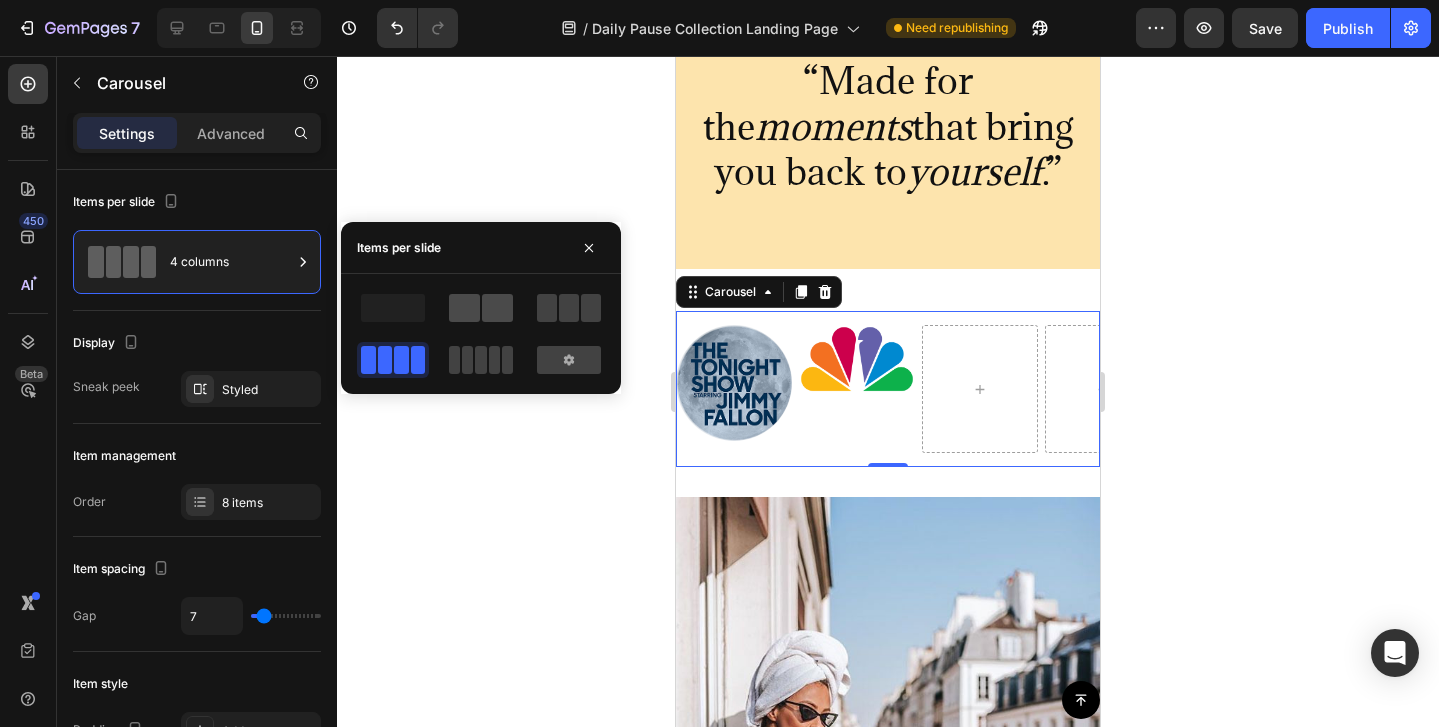 click 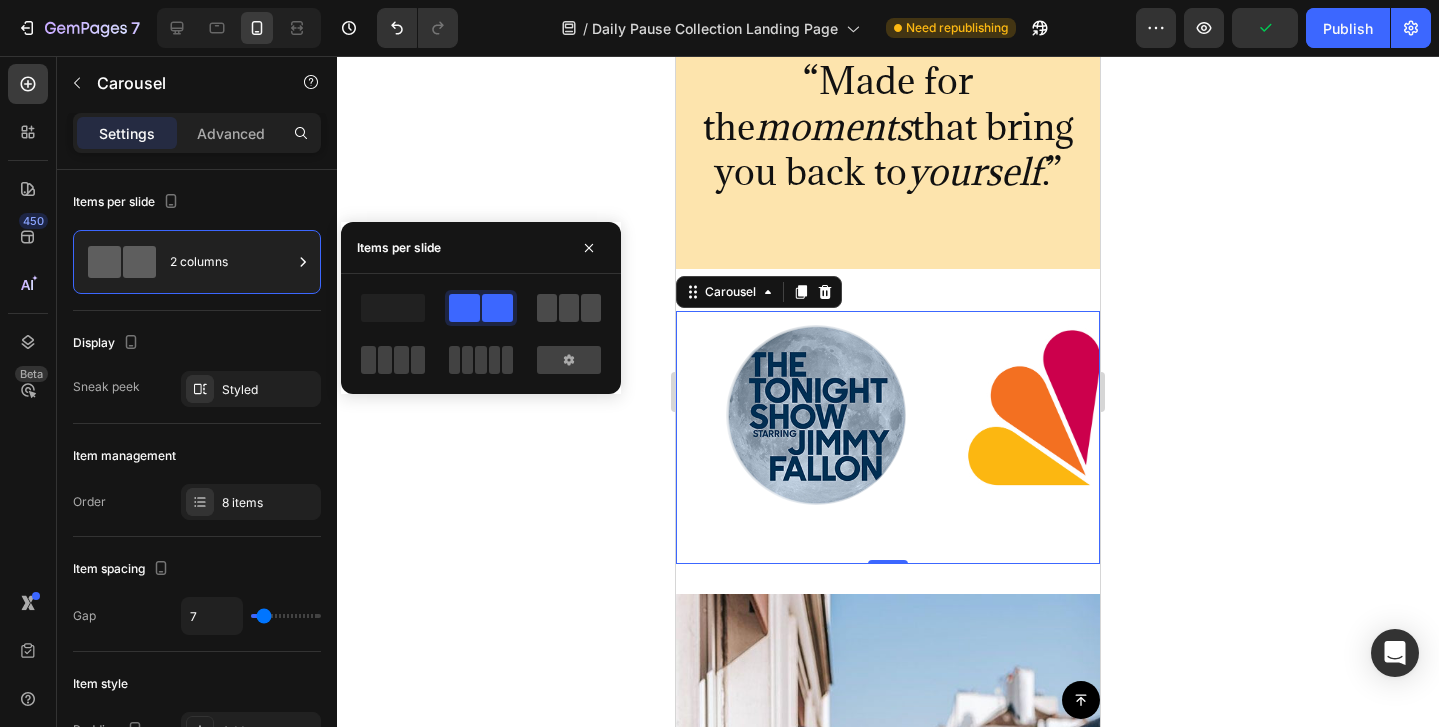click 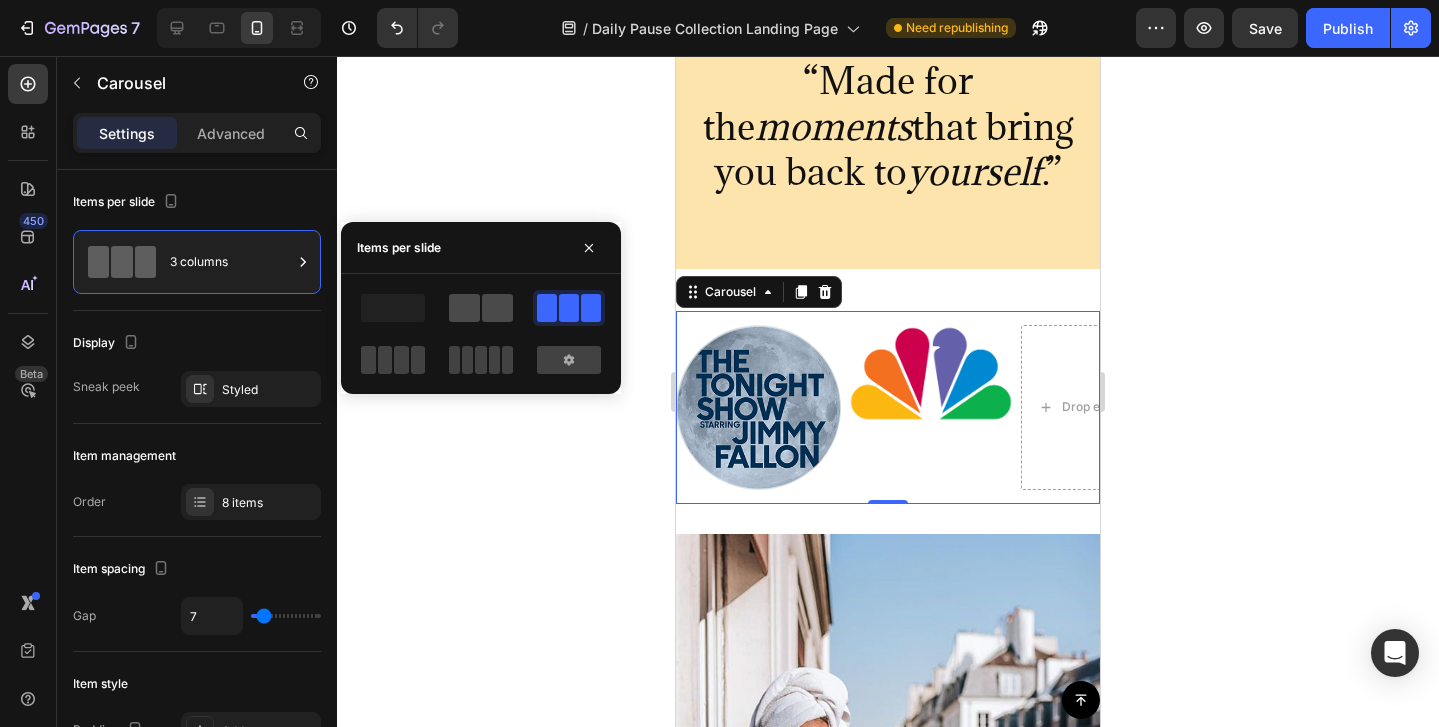 click 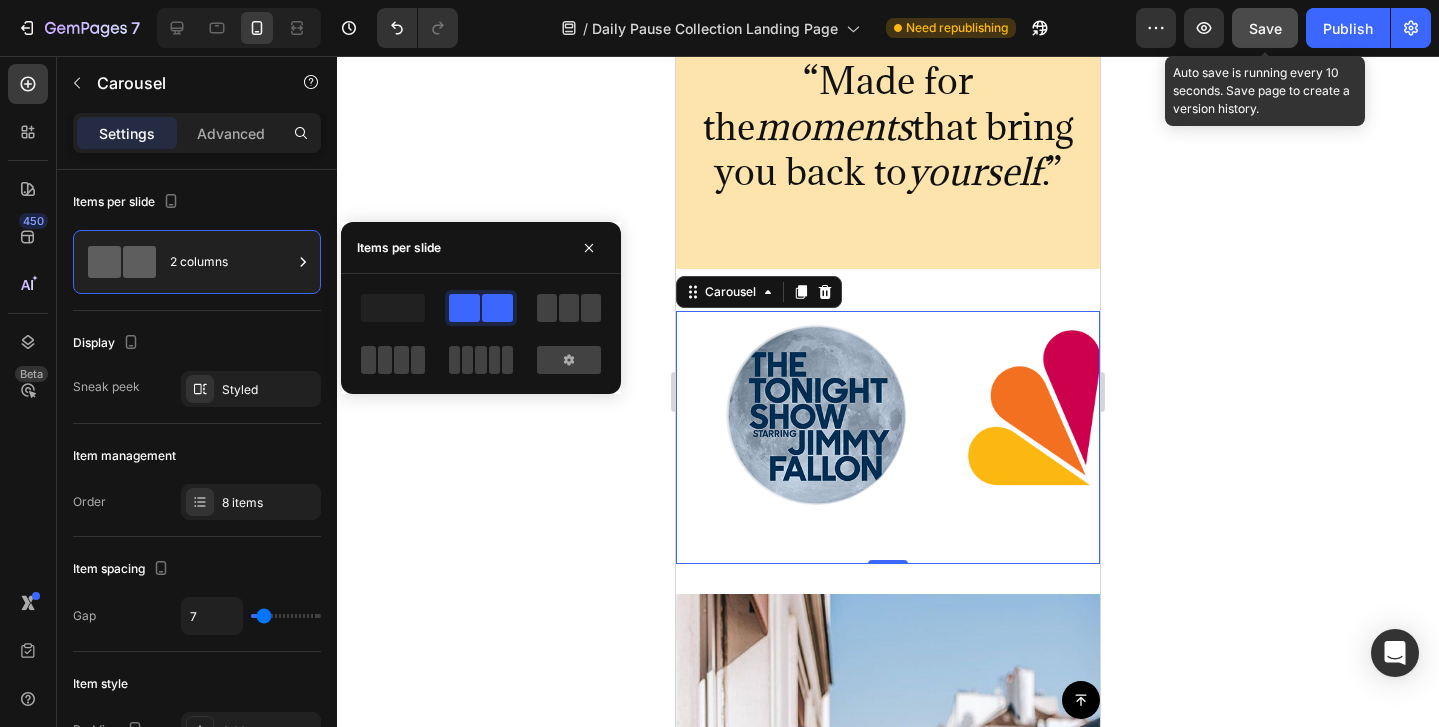 click on "Save" at bounding box center [1265, 28] 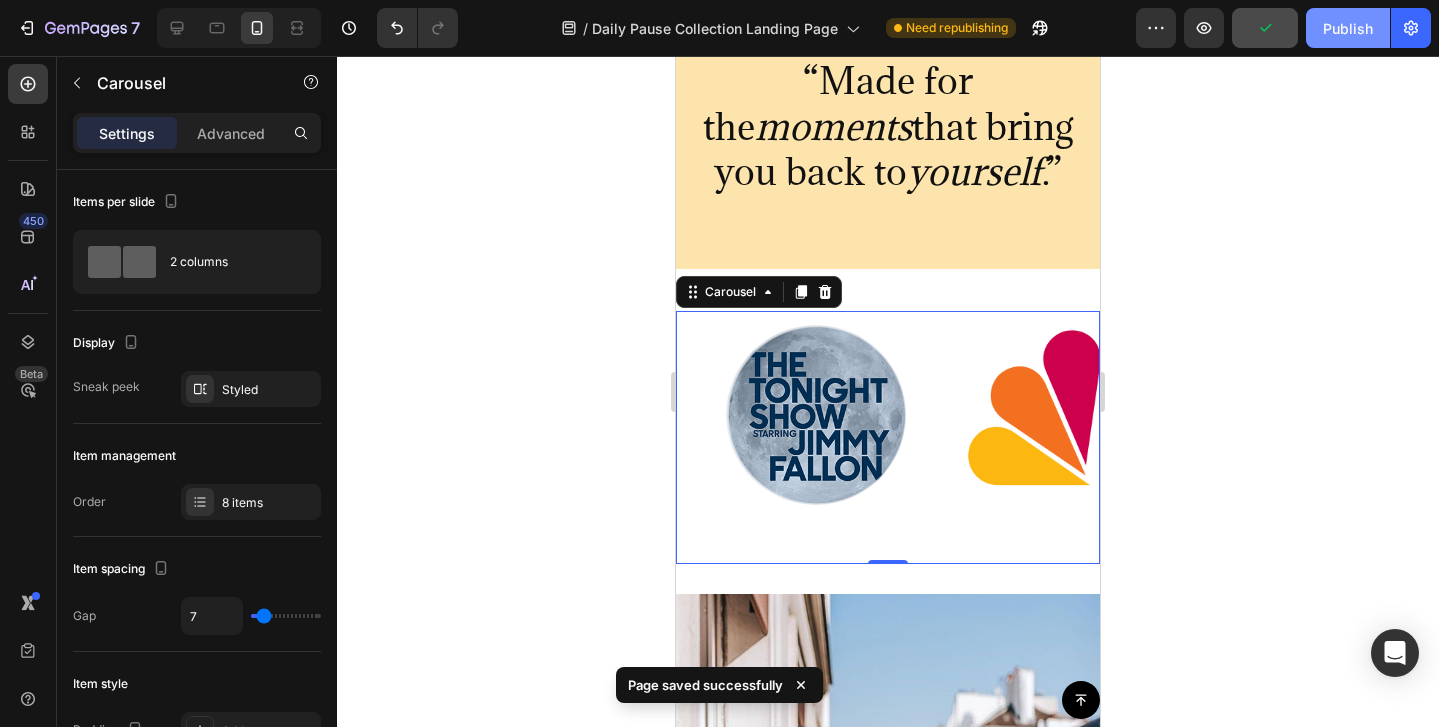 click on "Publish" at bounding box center (1348, 28) 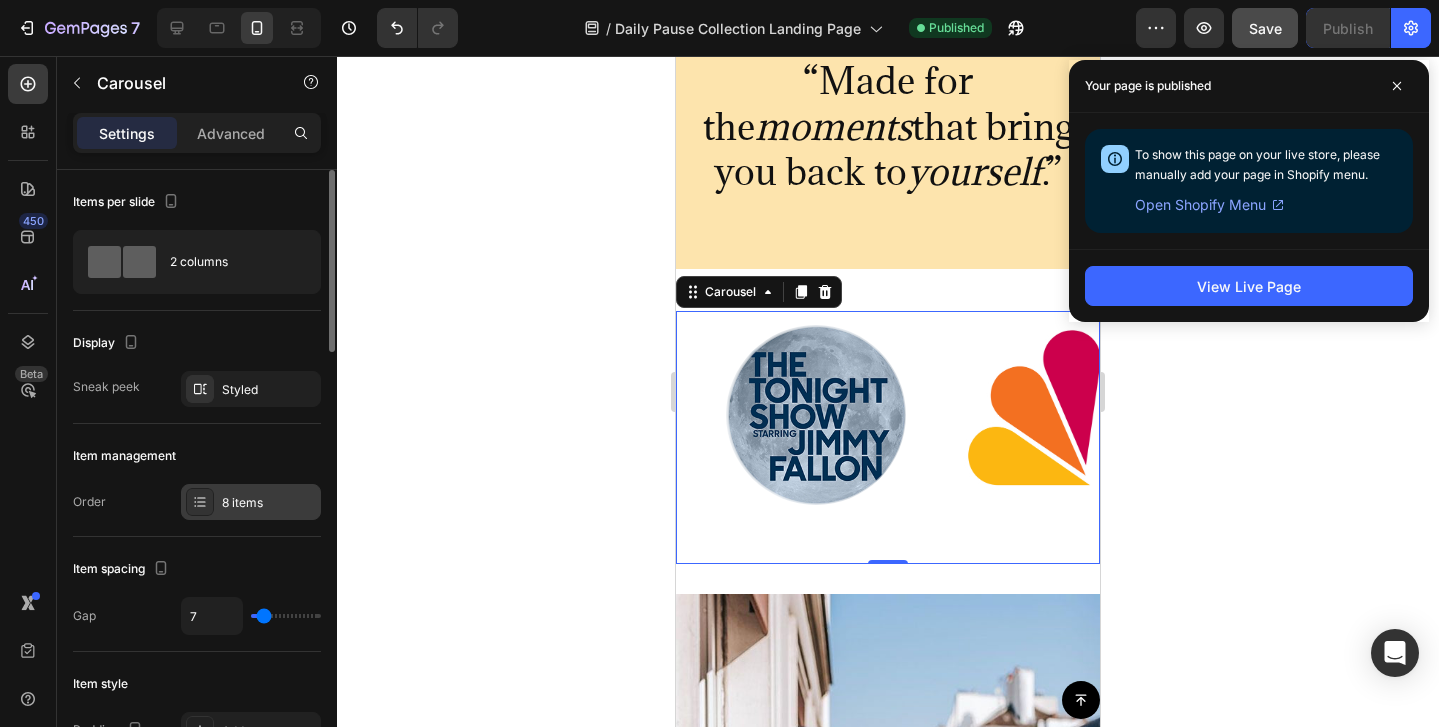 click on "8 items" at bounding box center [269, 503] 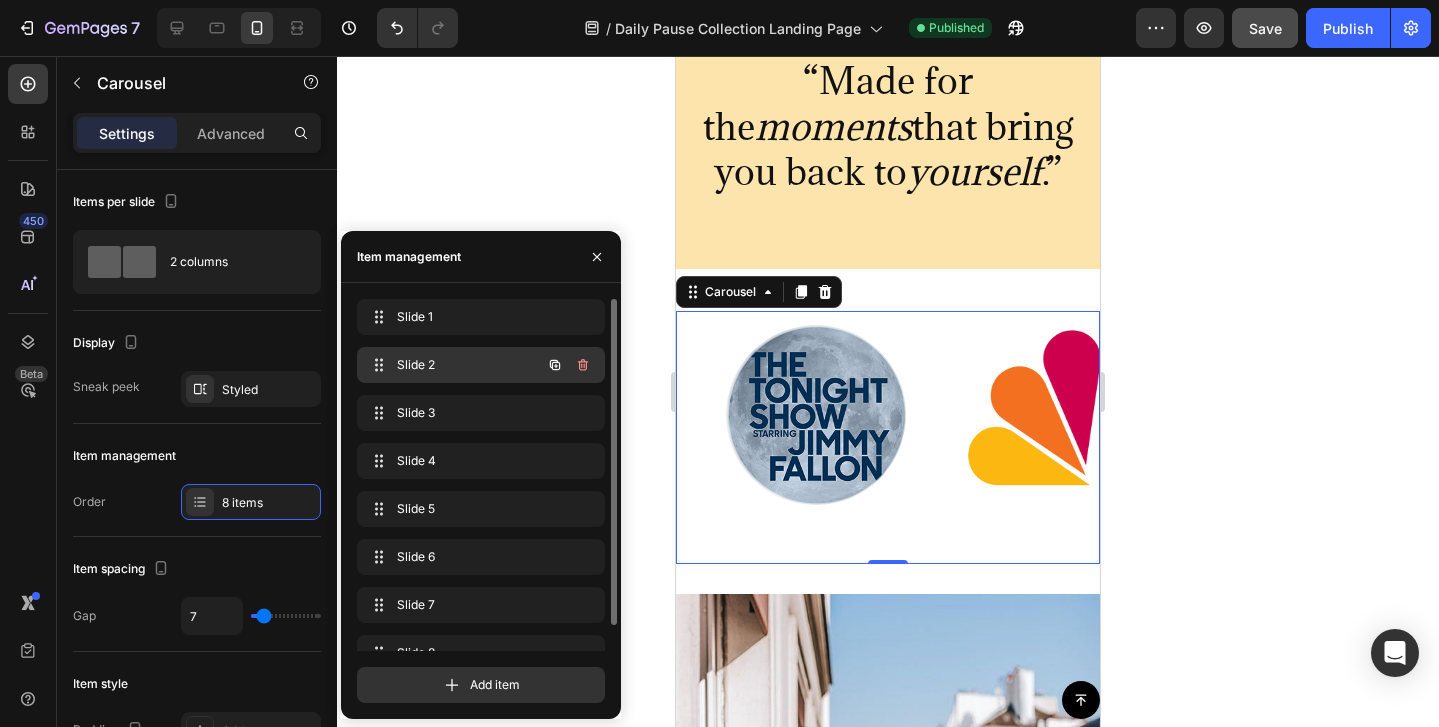 click on "Slide 2" at bounding box center (453, 365) 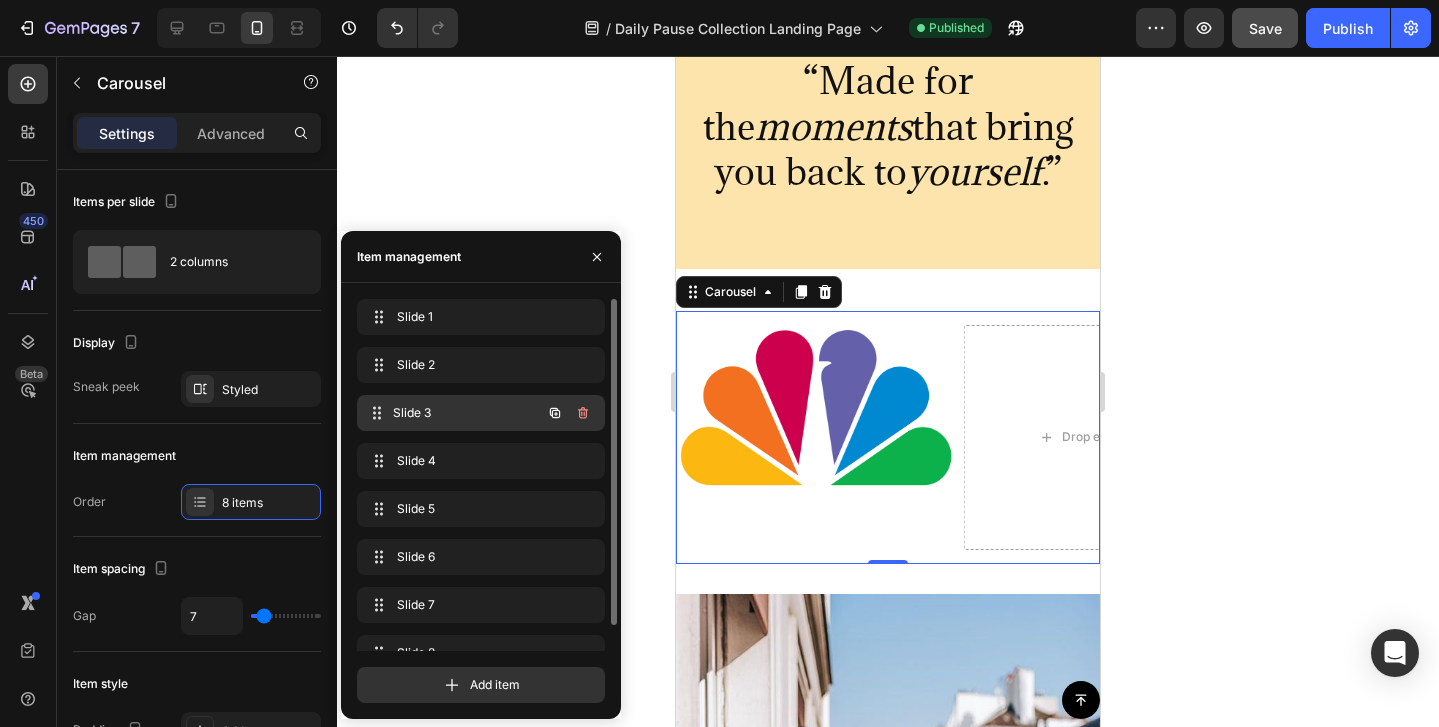 click on "Slide 3" at bounding box center [467, 413] 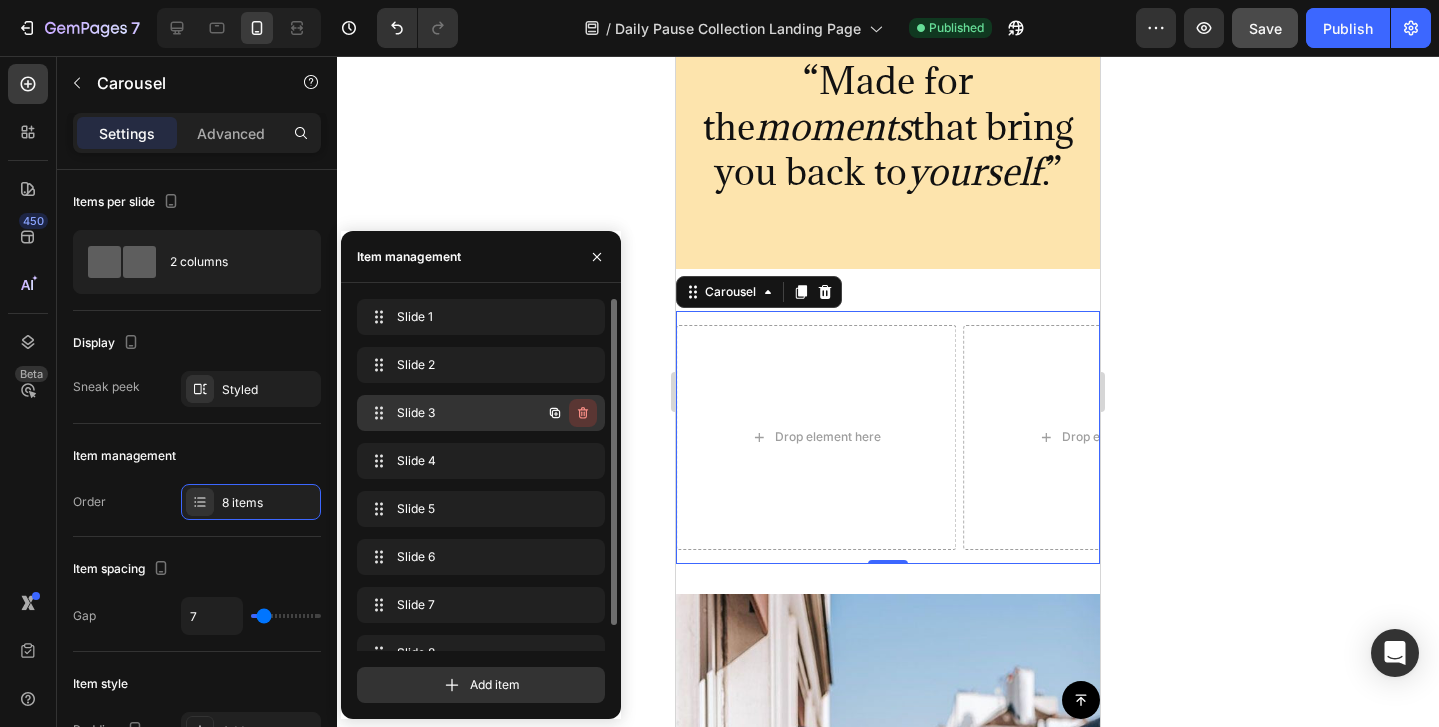 click 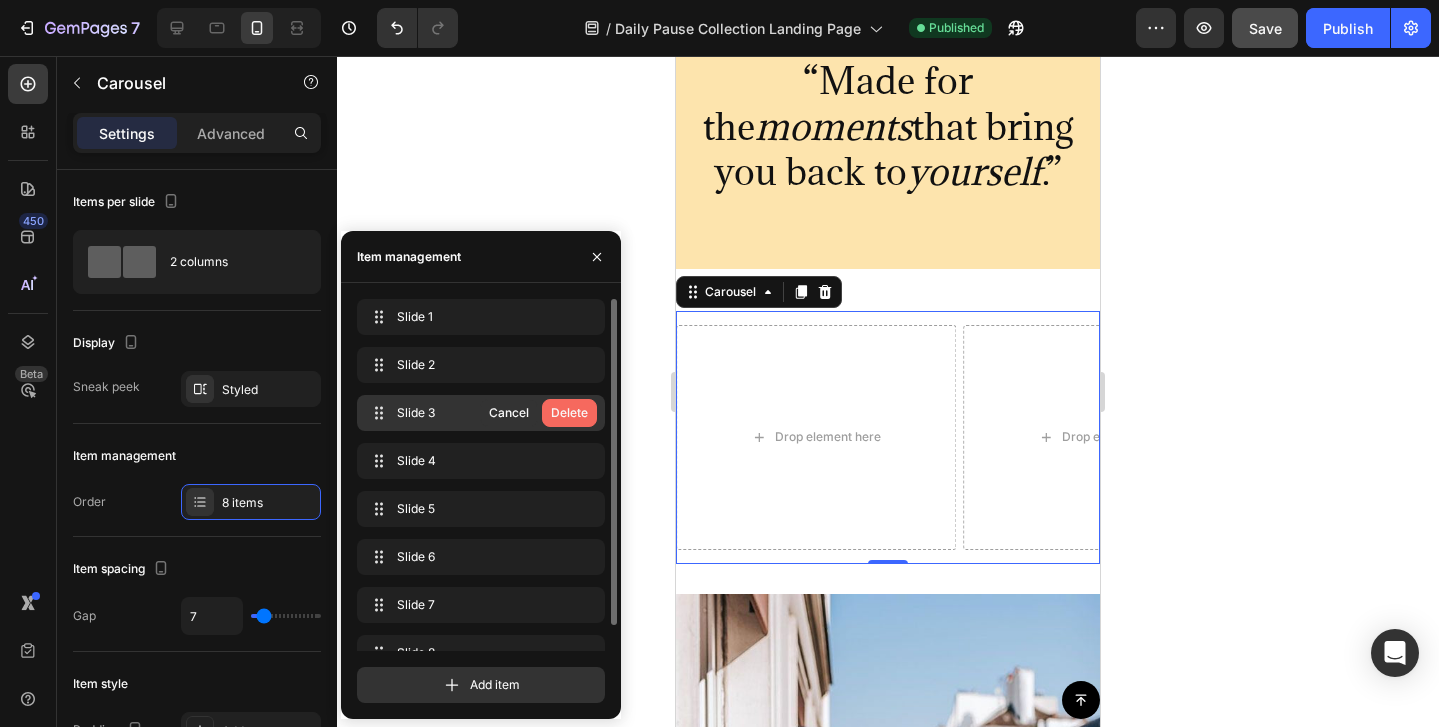click on "Delete" at bounding box center (569, 413) 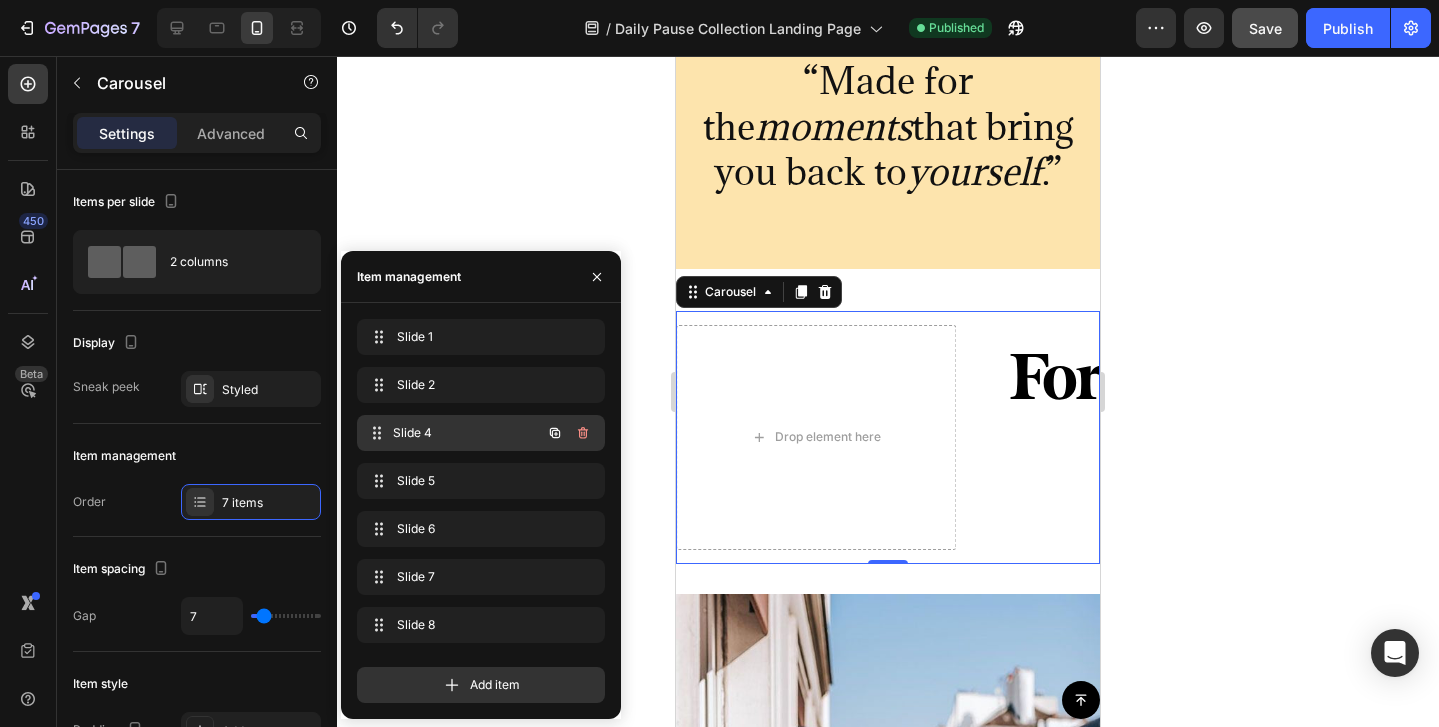 click on "Slide 4" at bounding box center [467, 433] 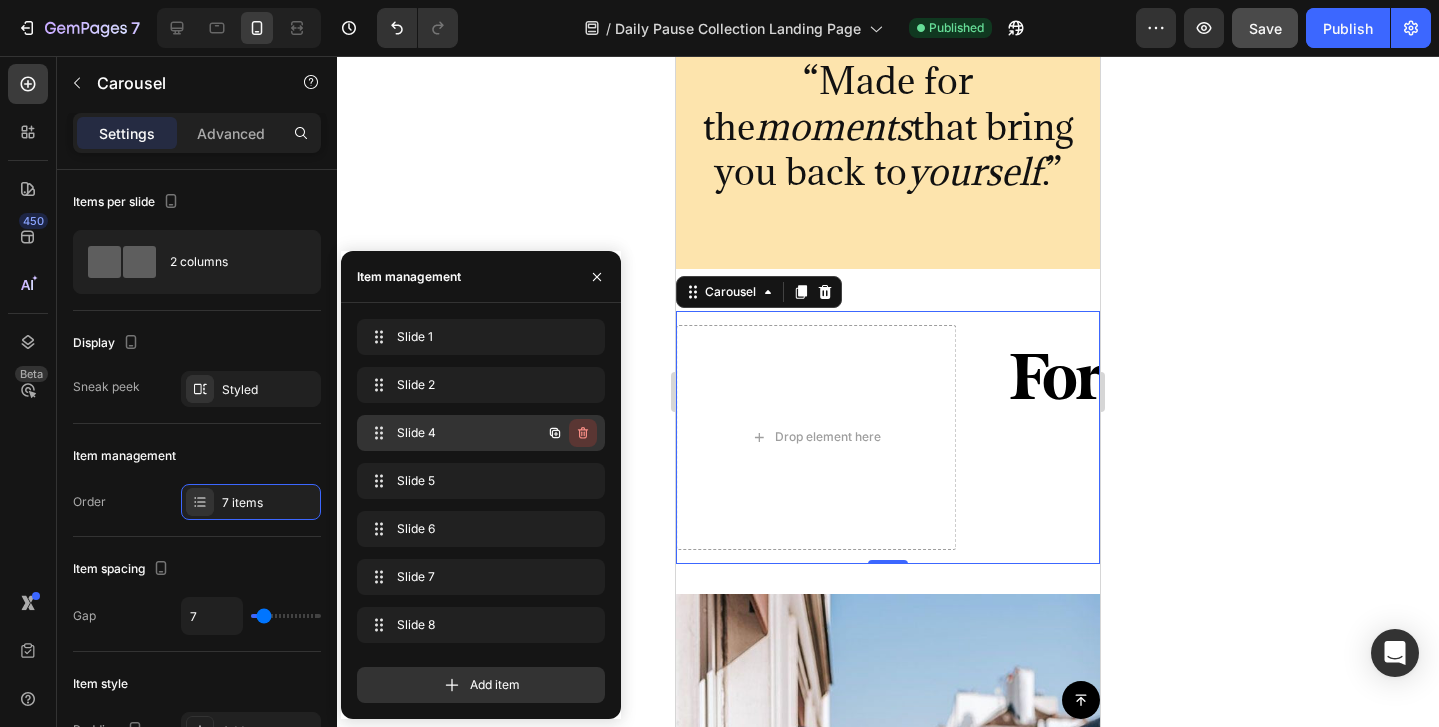 click 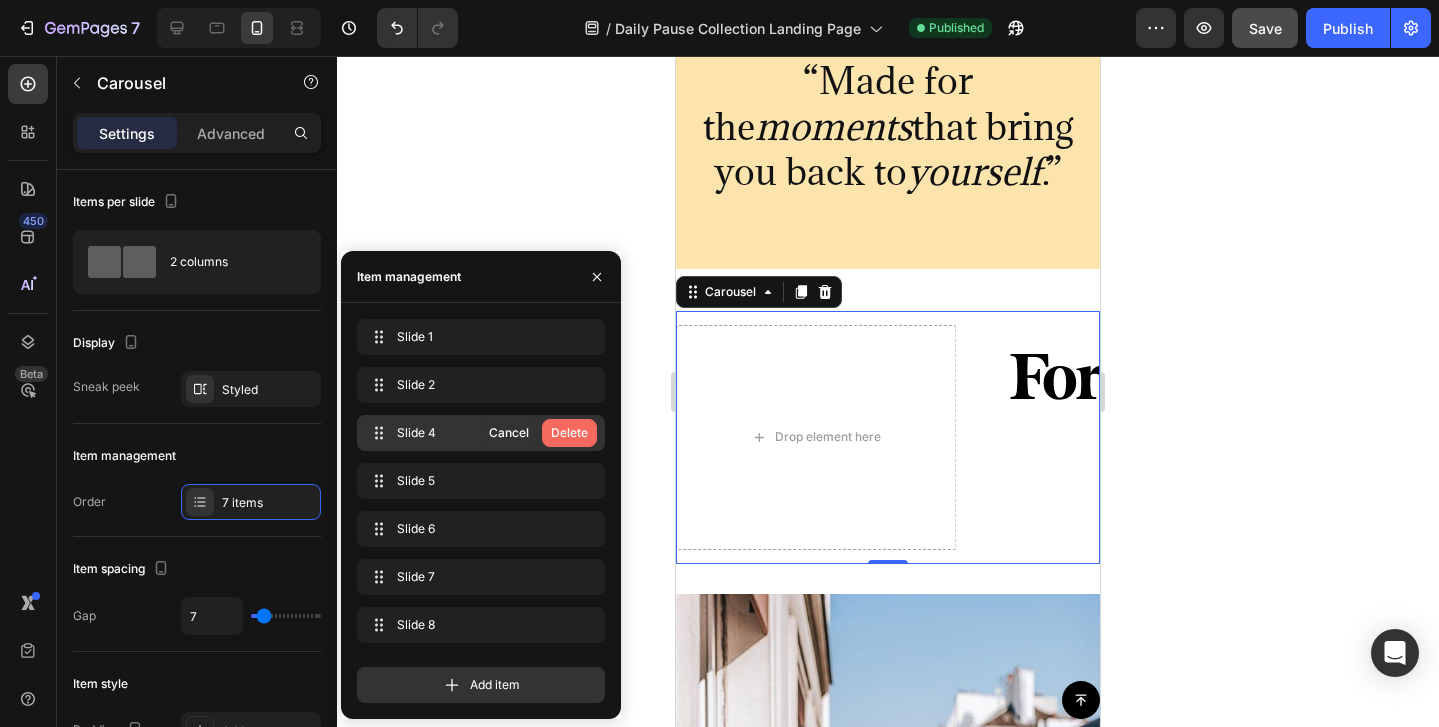 click on "Delete" at bounding box center (569, 433) 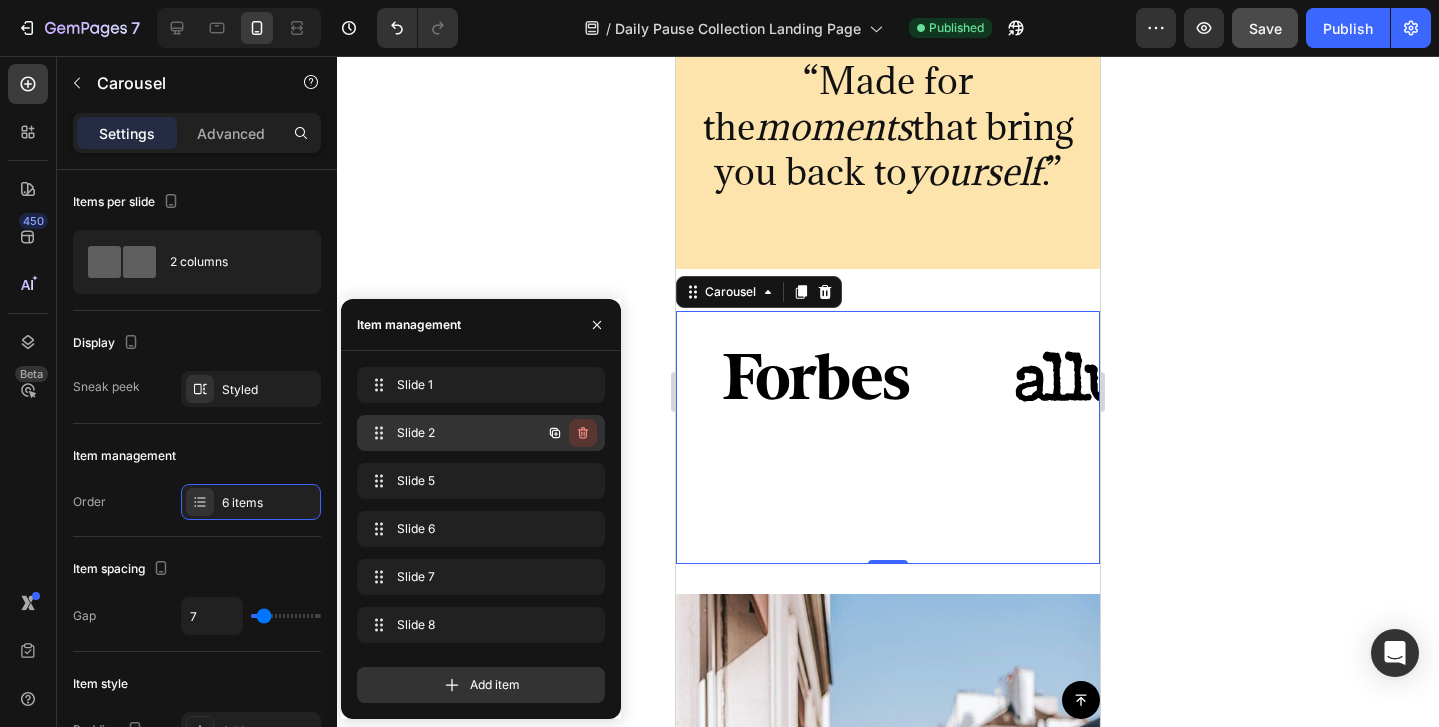 click 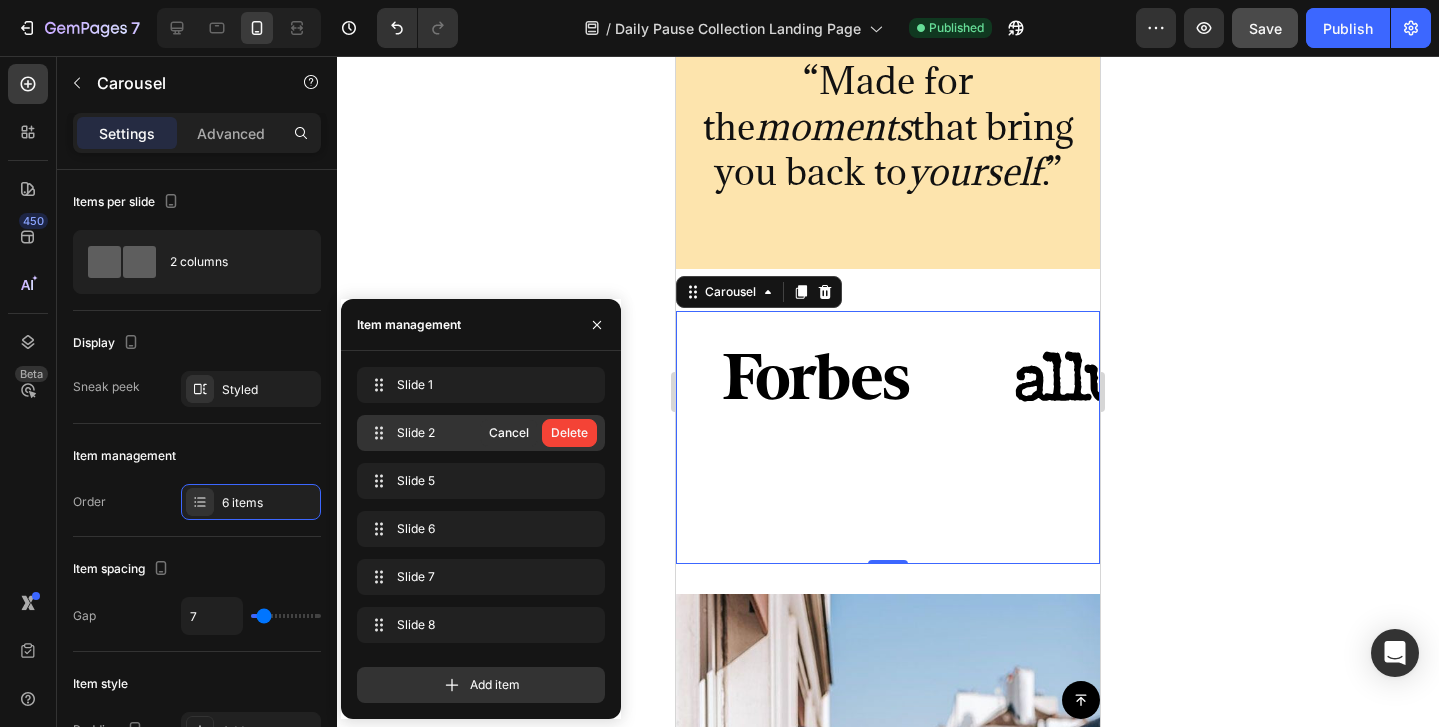 click on "Delete" at bounding box center [569, 433] 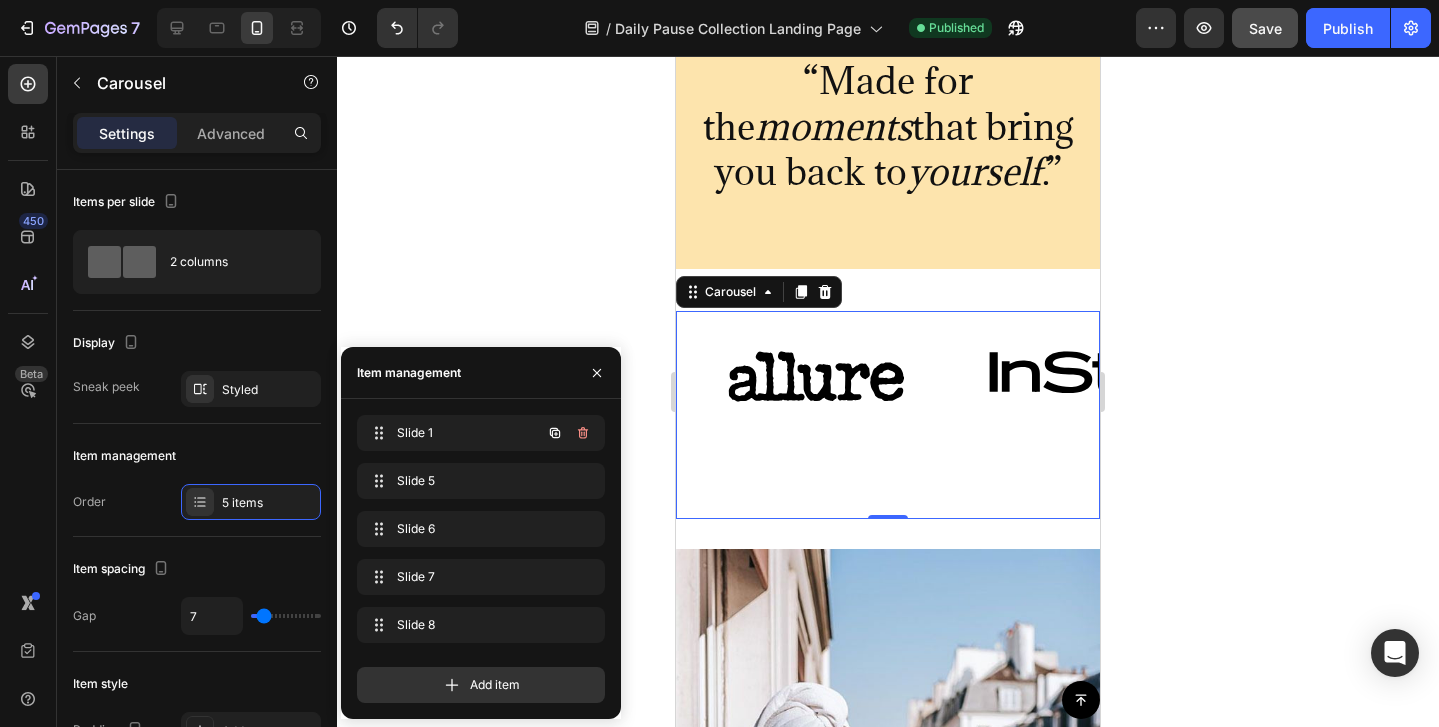 click 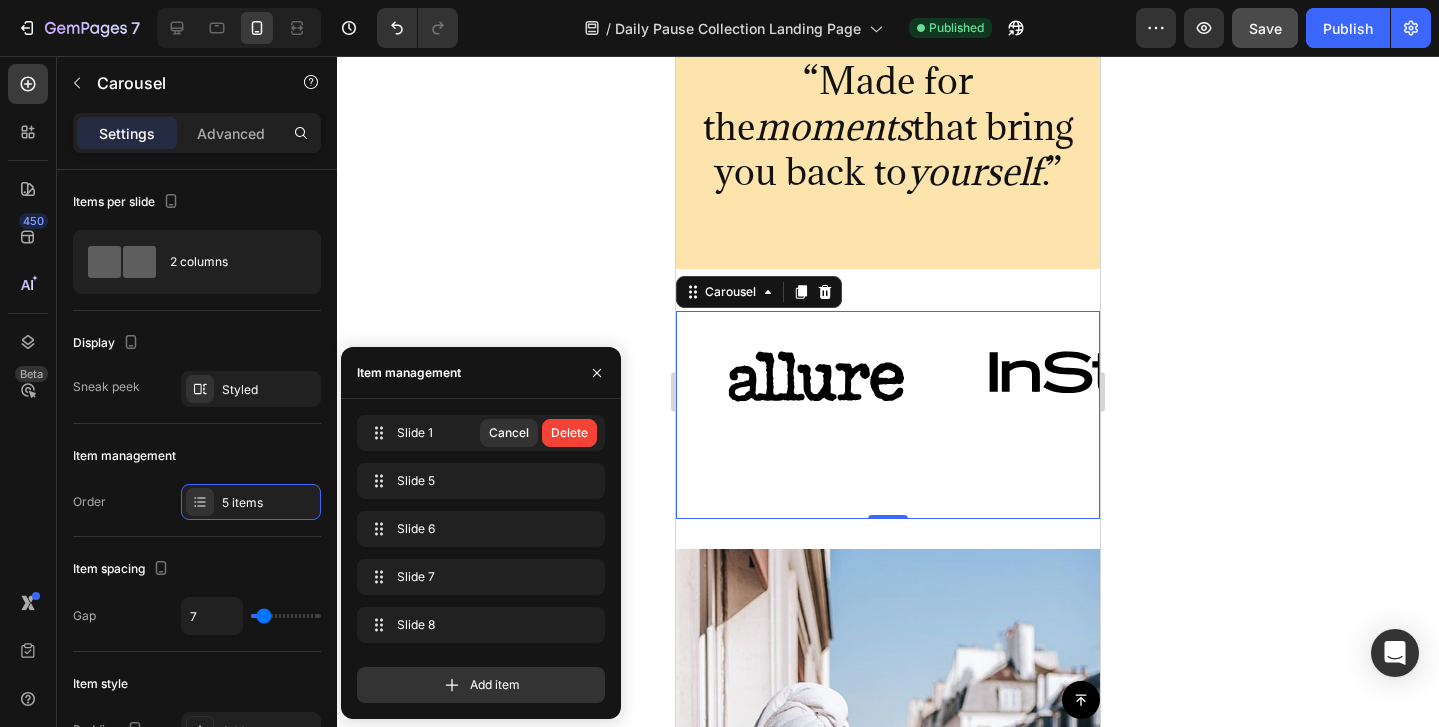 click on "Delete" at bounding box center (569, 433) 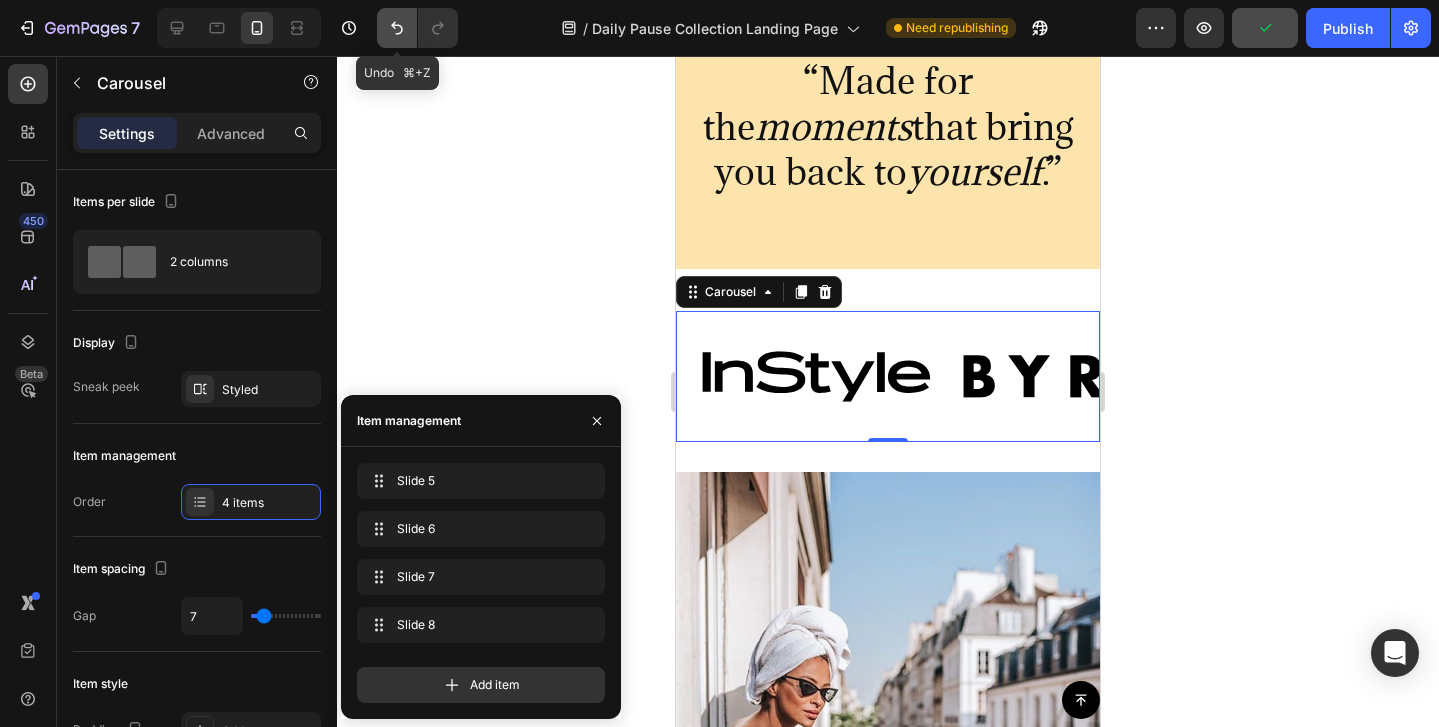 click 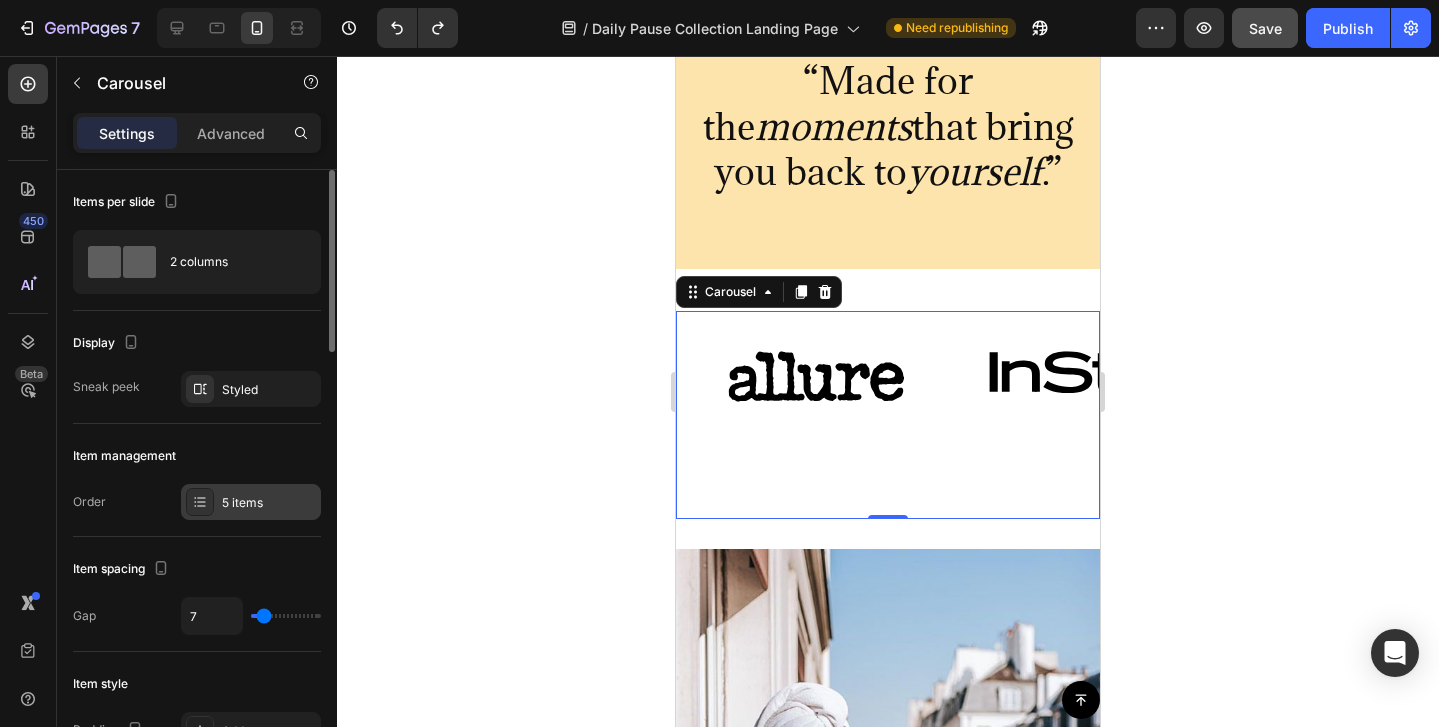 click on "5 items" at bounding box center [269, 503] 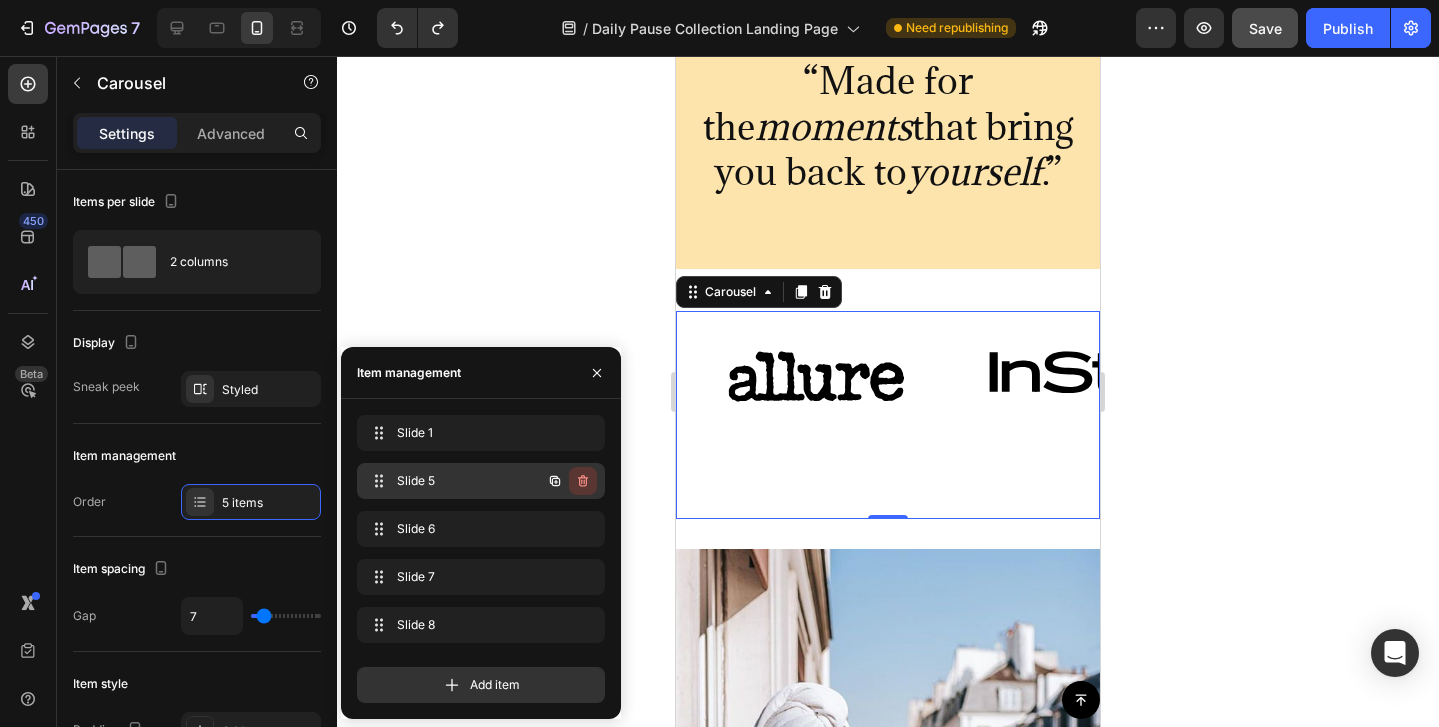 click 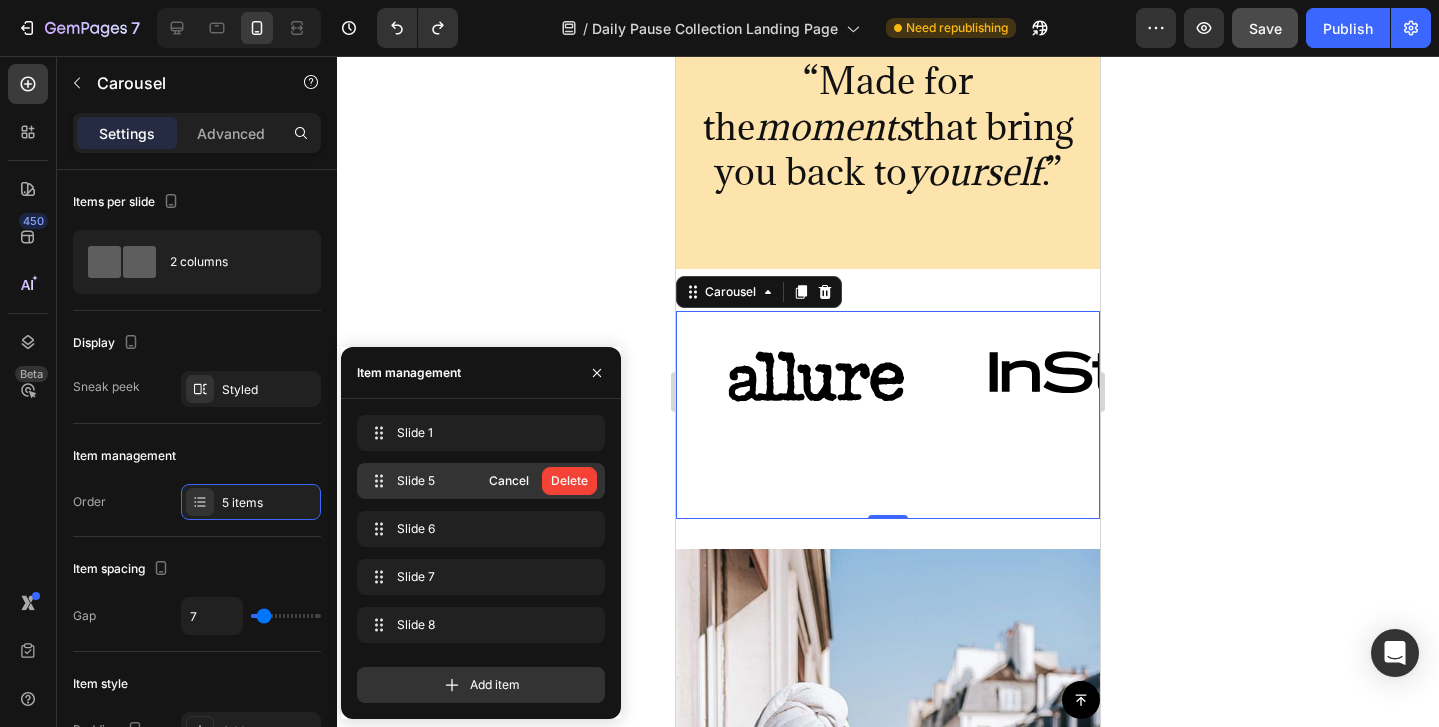 click on "Delete" at bounding box center [569, 481] 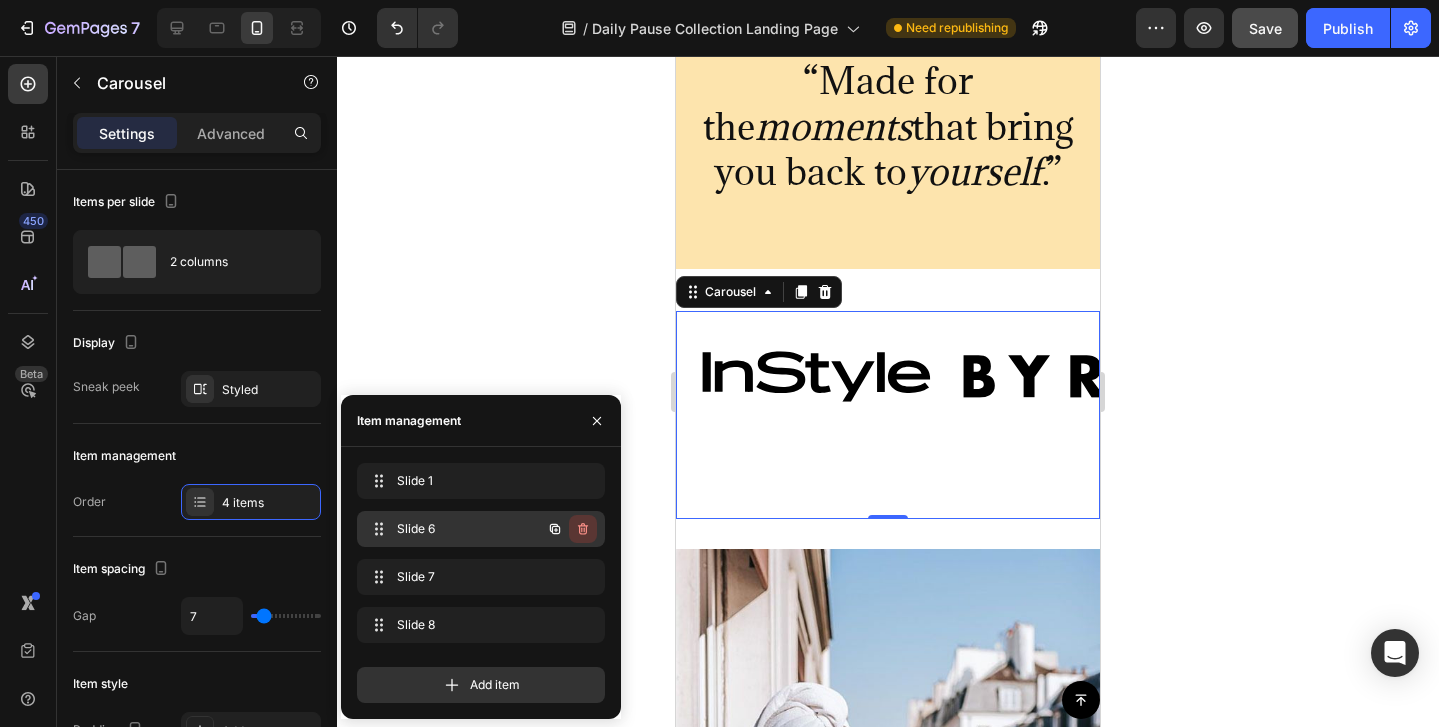 click 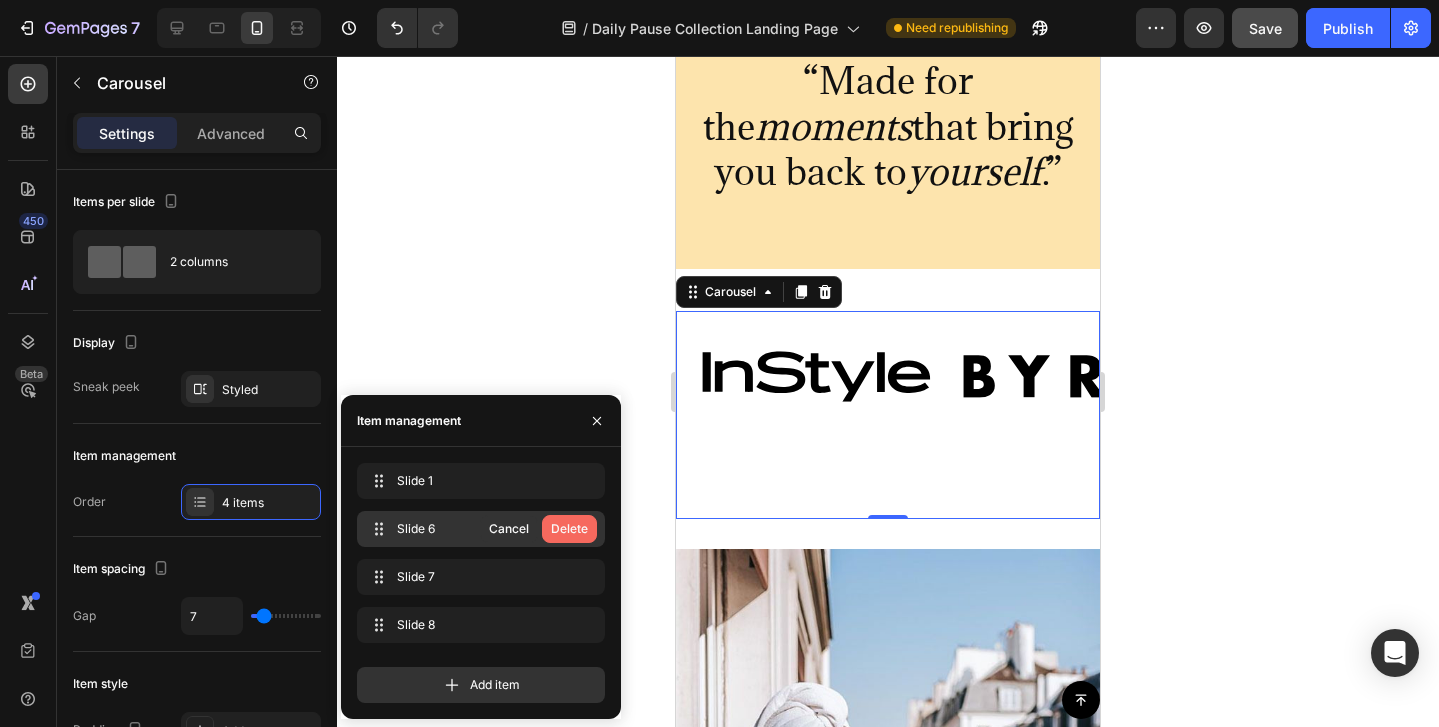 click on "Delete" at bounding box center (569, 529) 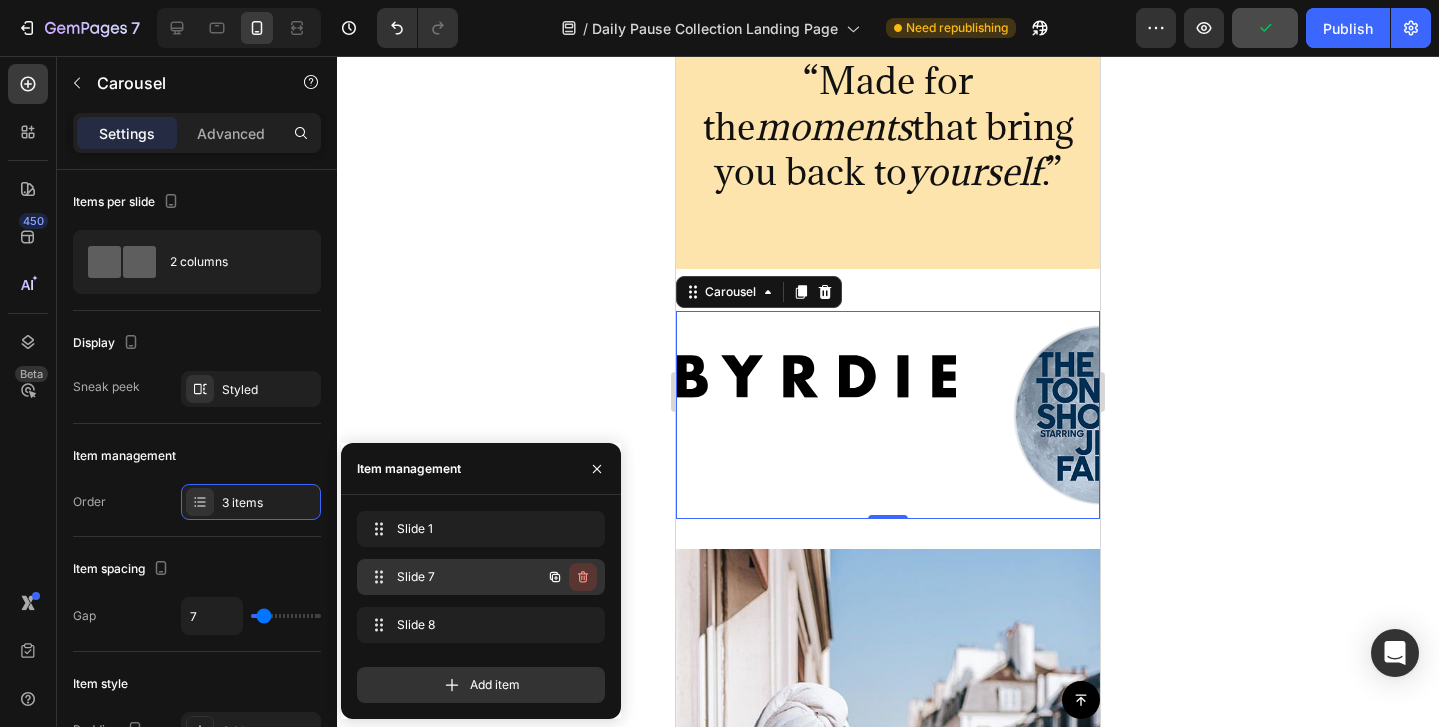 click 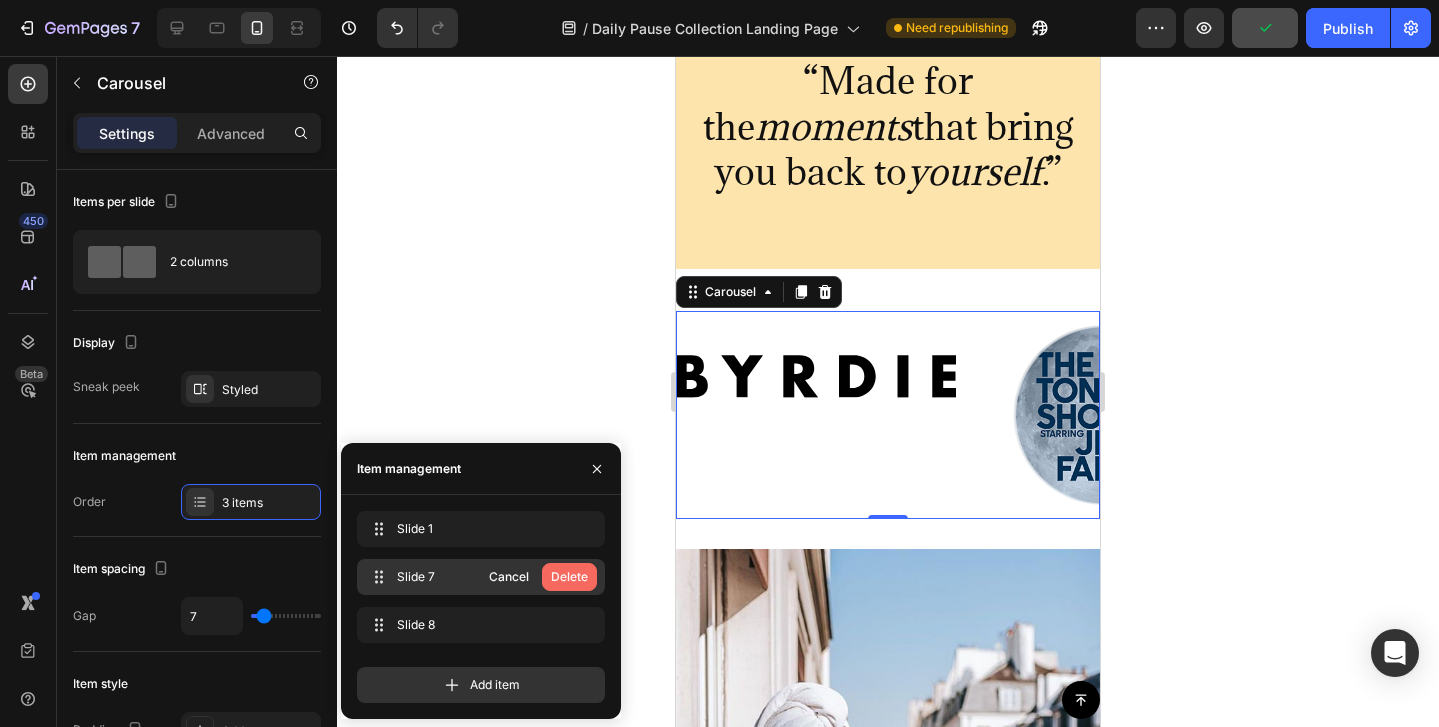 click on "Delete" at bounding box center [569, 577] 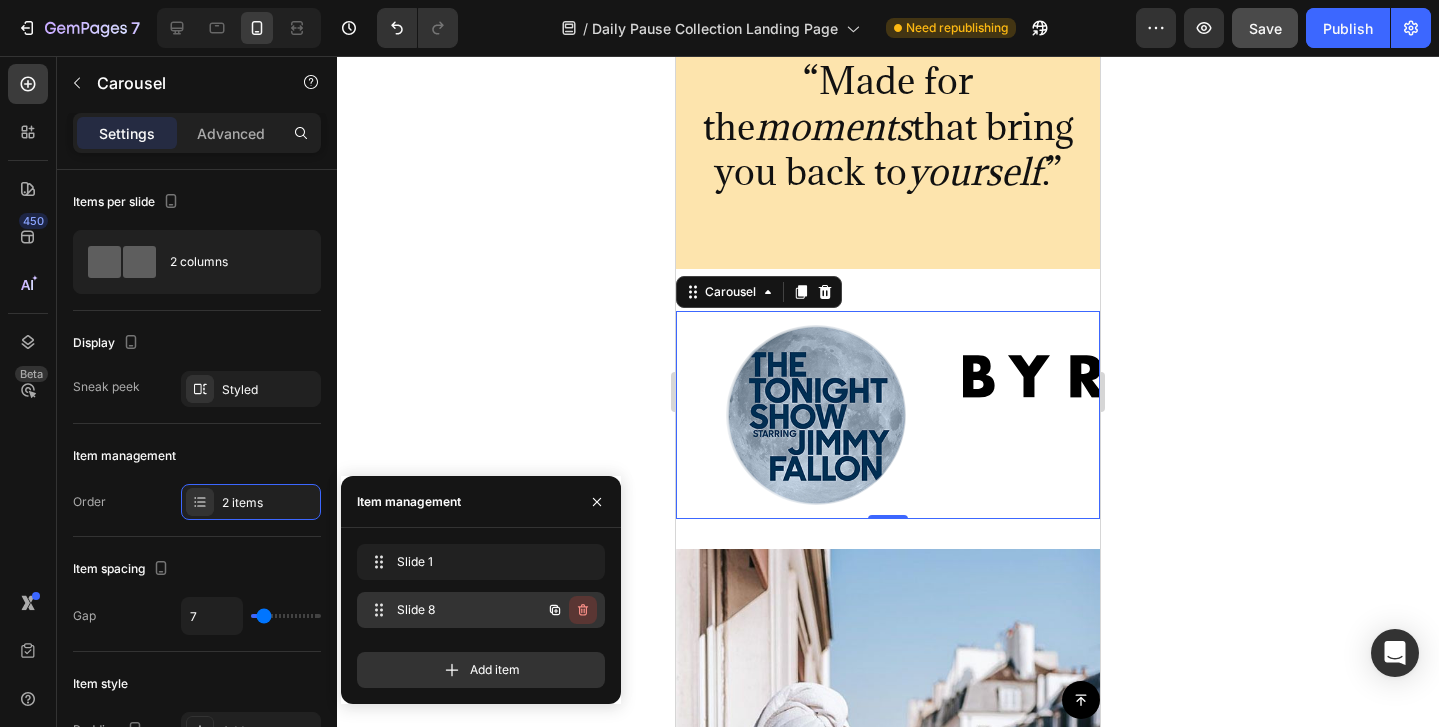 click 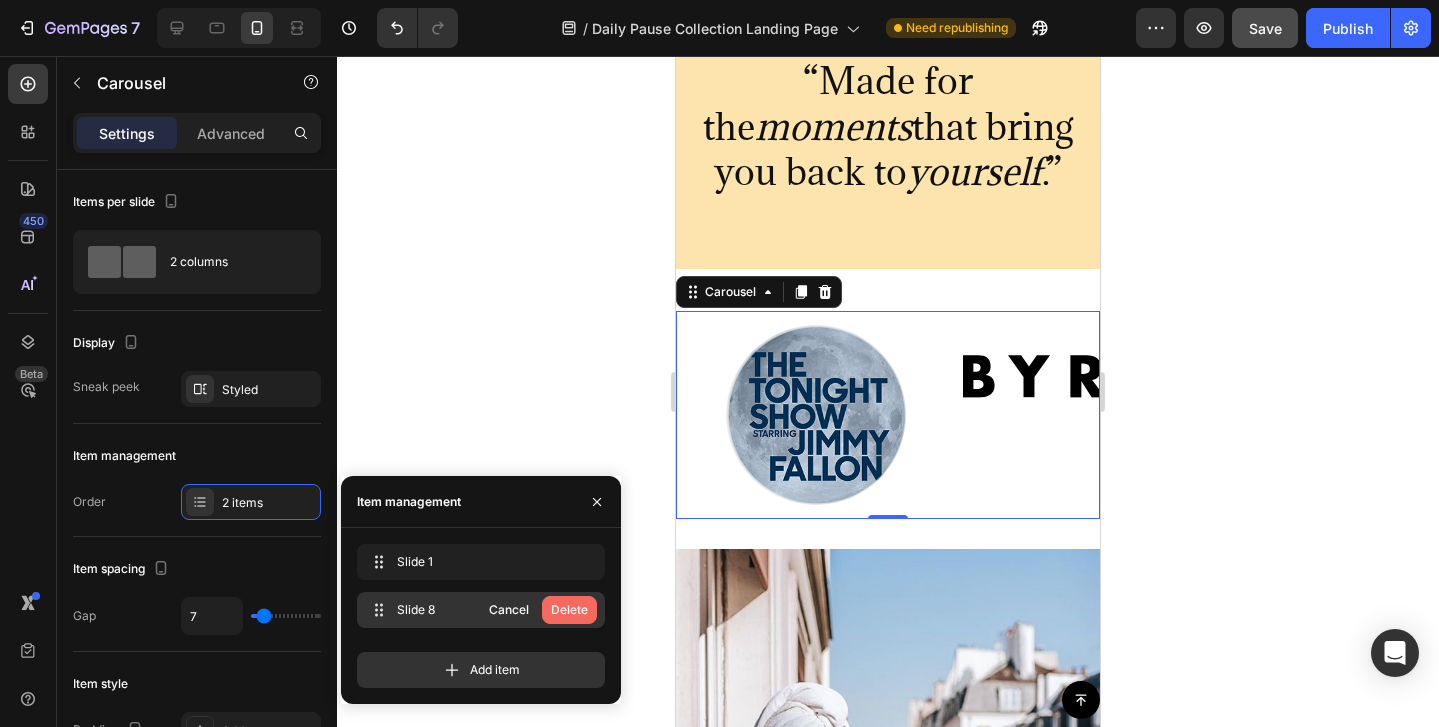 click on "Delete" at bounding box center [569, 610] 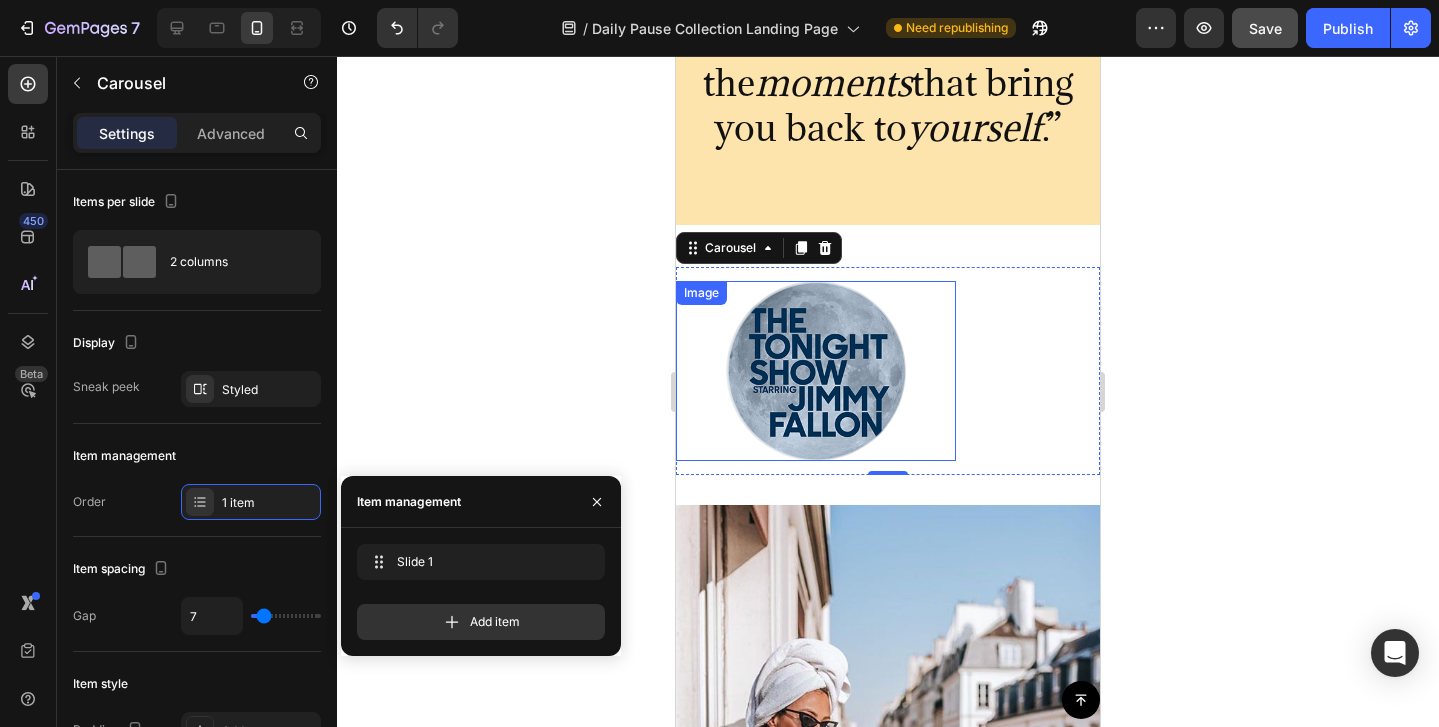 scroll, scrollTop: 1878, scrollLeft: 0, axis: vertical 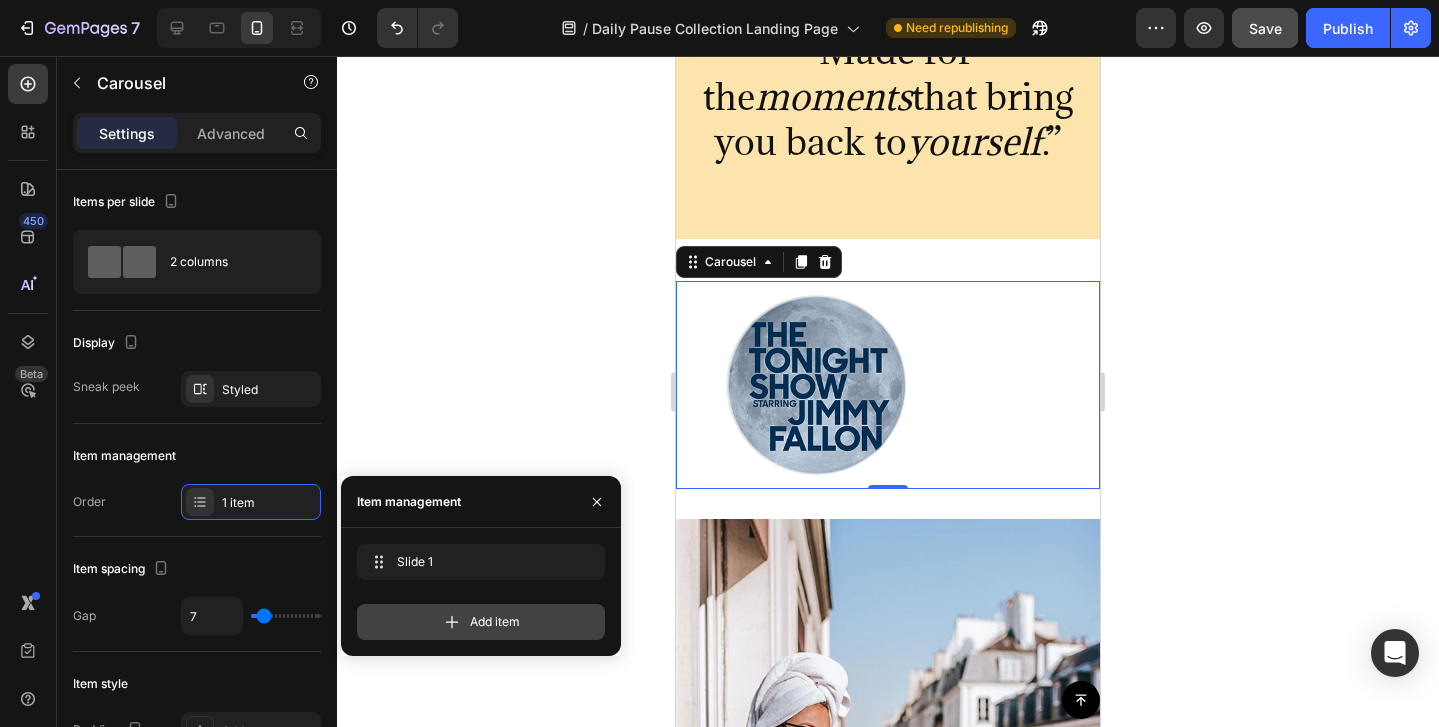 click 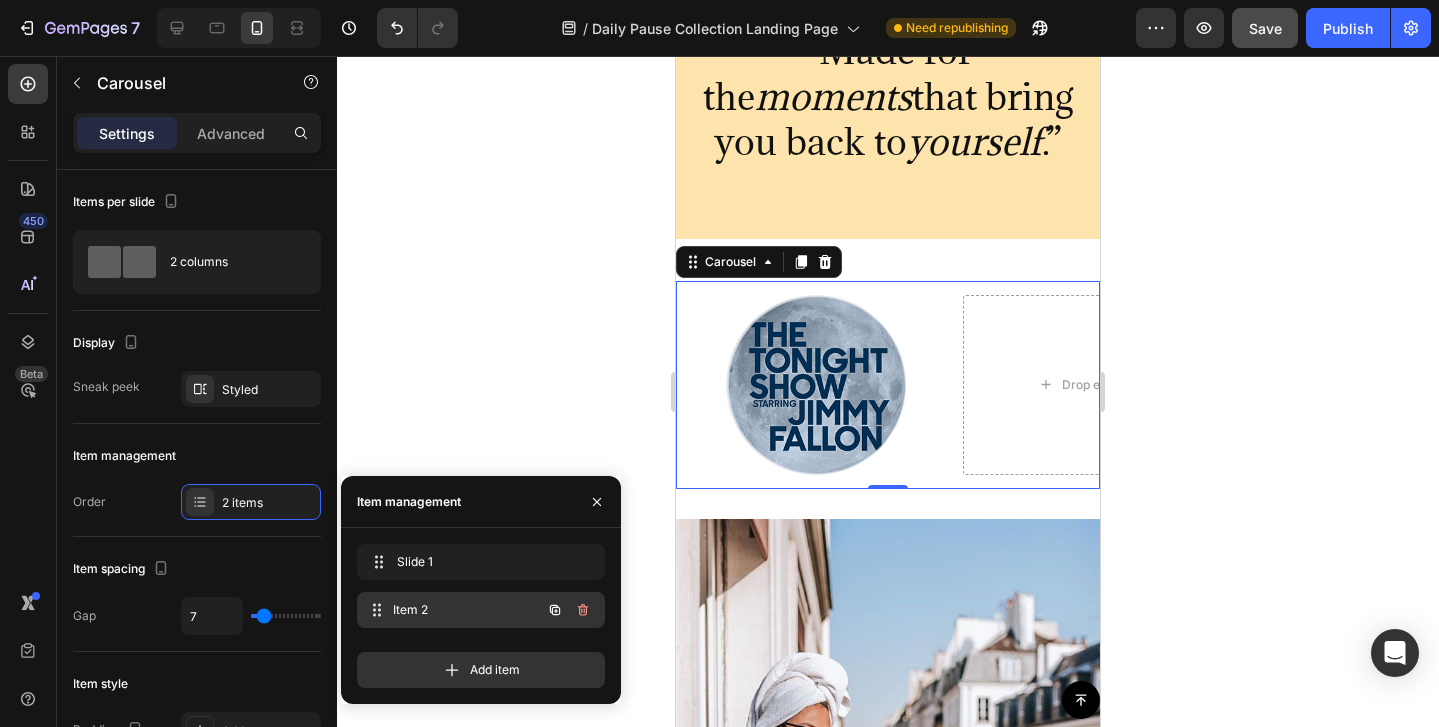 click on "Item 2" at bounding box center [467, 610] 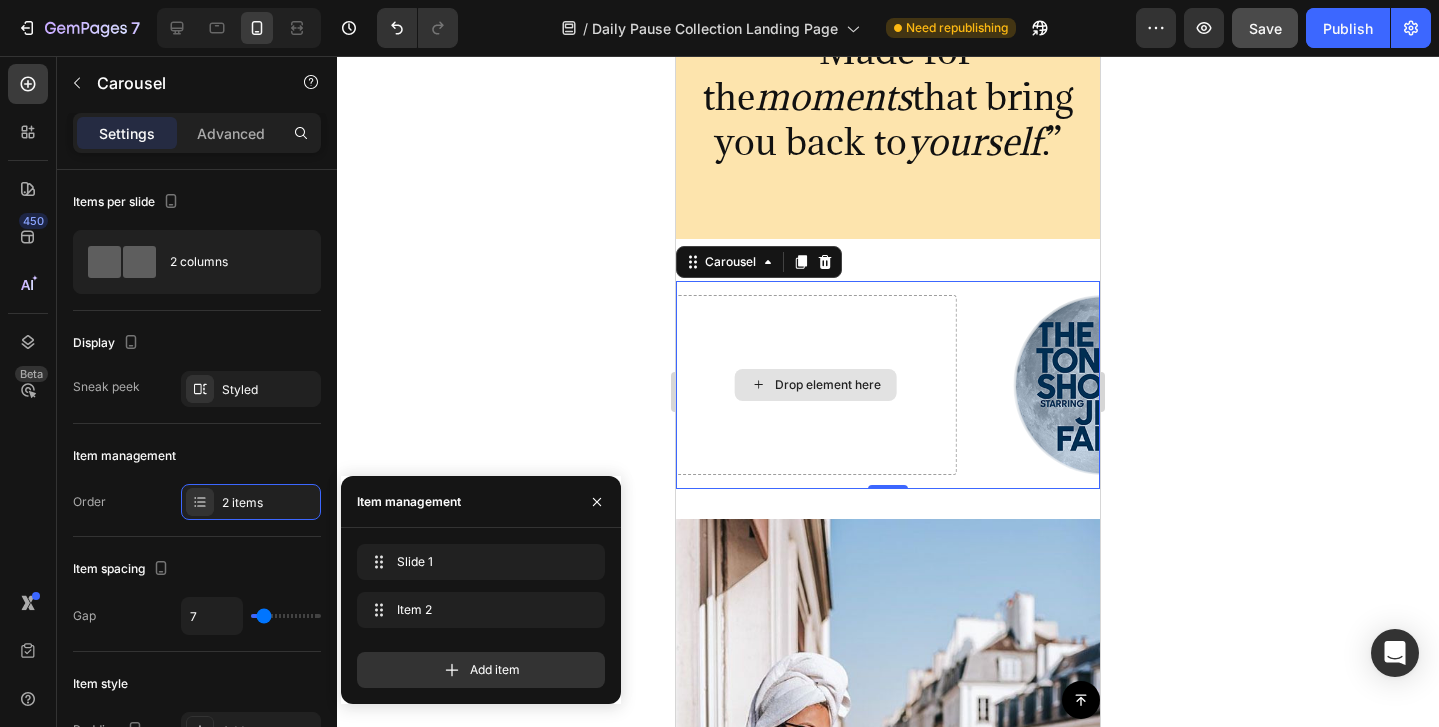 click on "Drop element here" at bounding box center (816, 385) 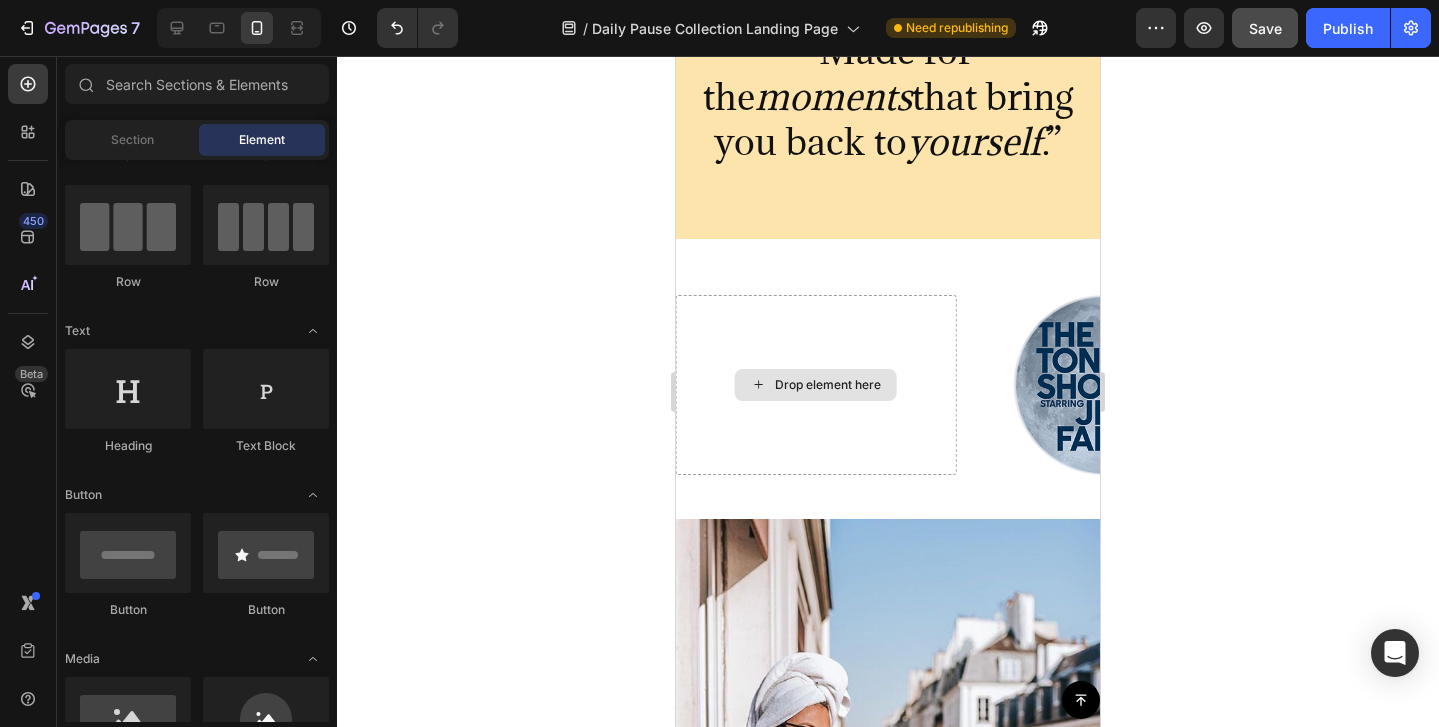 click on "Drop element here" at bounding box center (816, 385) 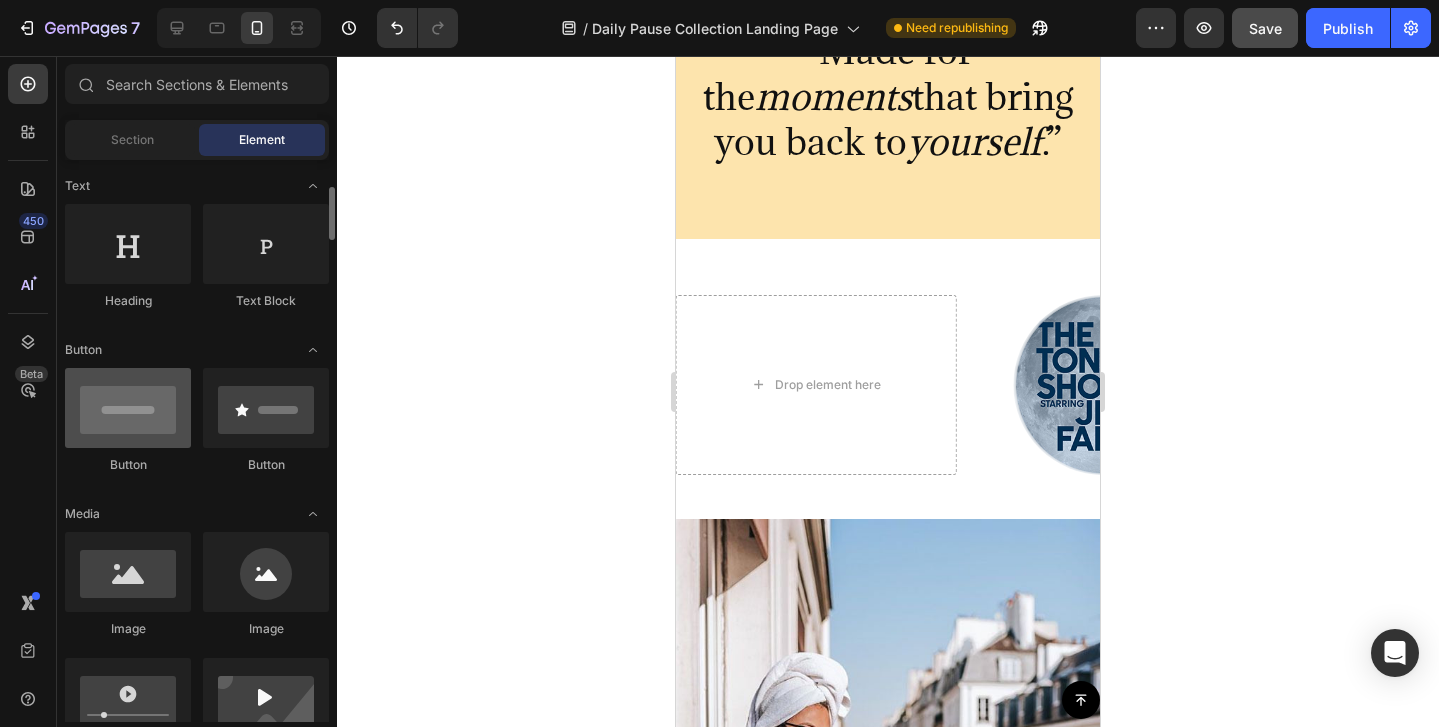 scroll, scrollTop: 352, scrollLeft: 0, axis: vertical 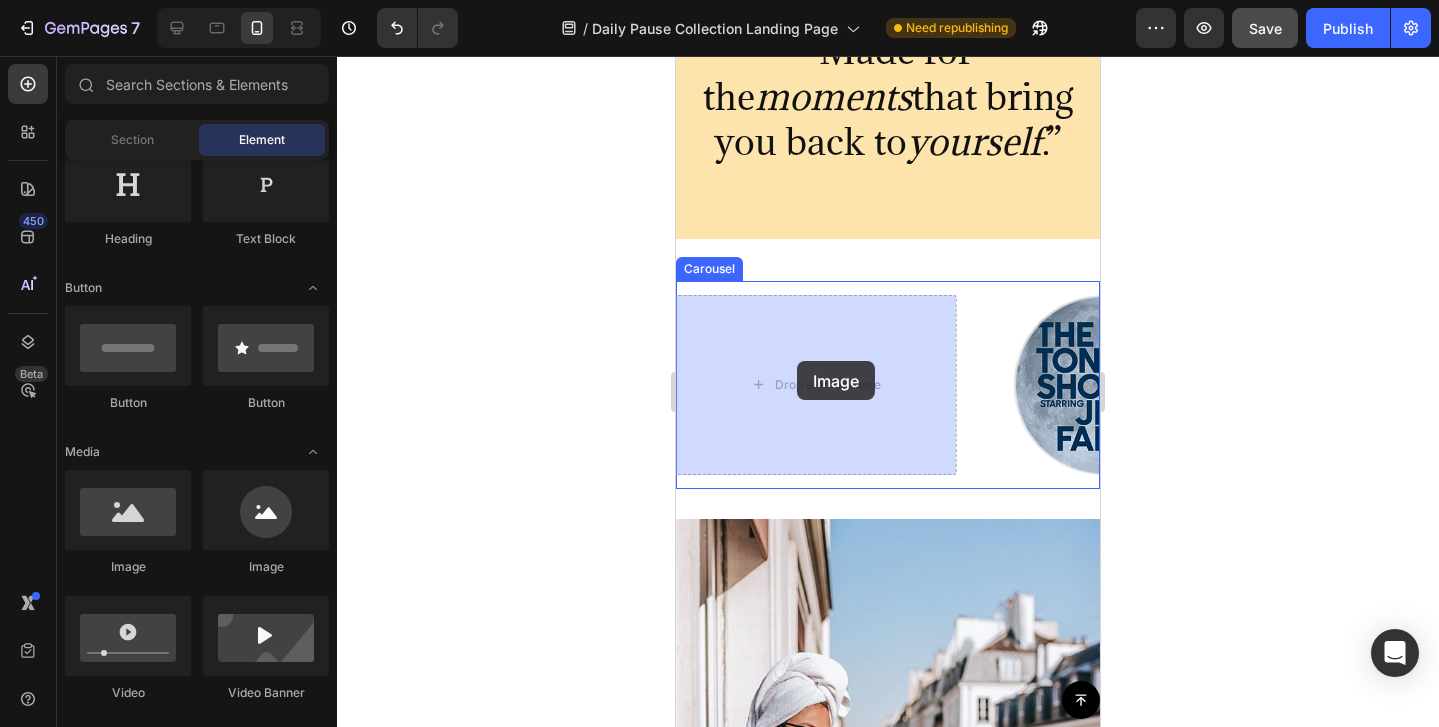 drag, startPoint x: 822, startPoint y: 582, endPoint x: 798, endPoint y: 361, distance: 222.29935 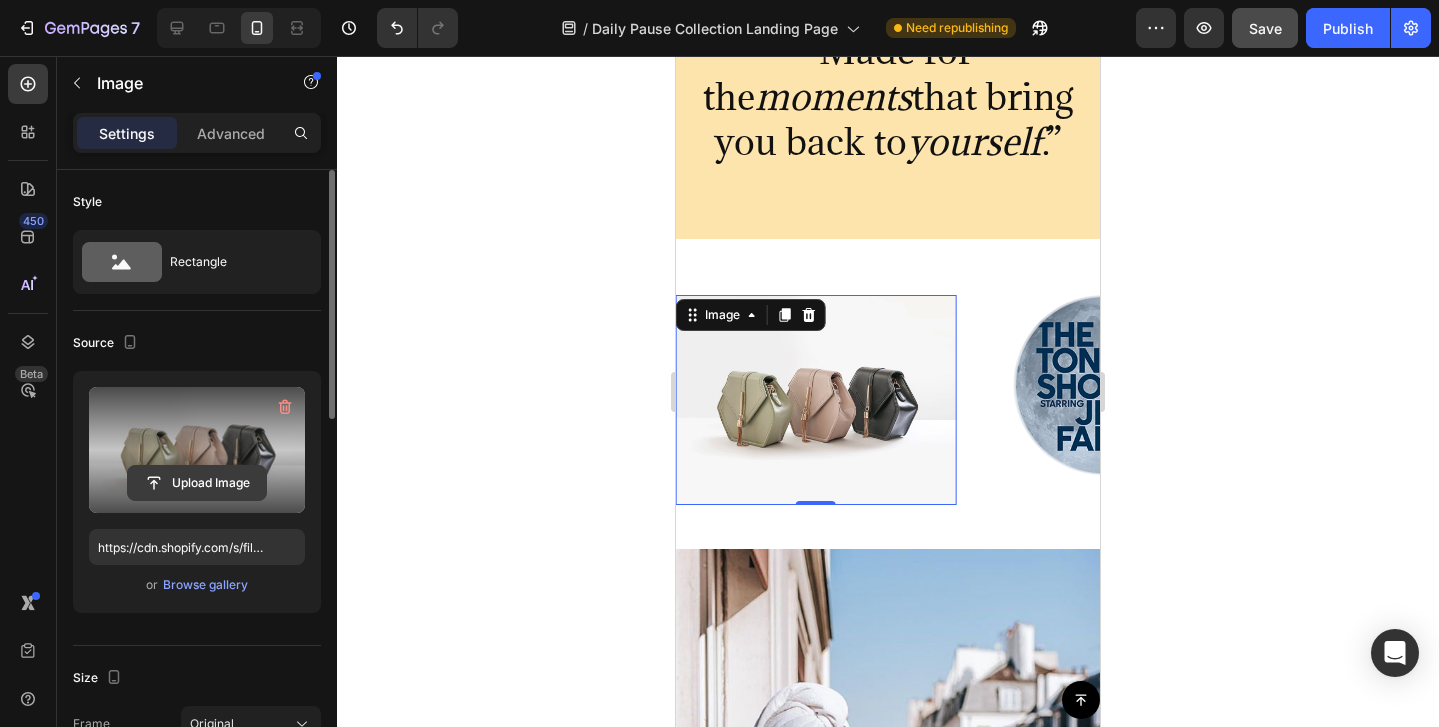 click 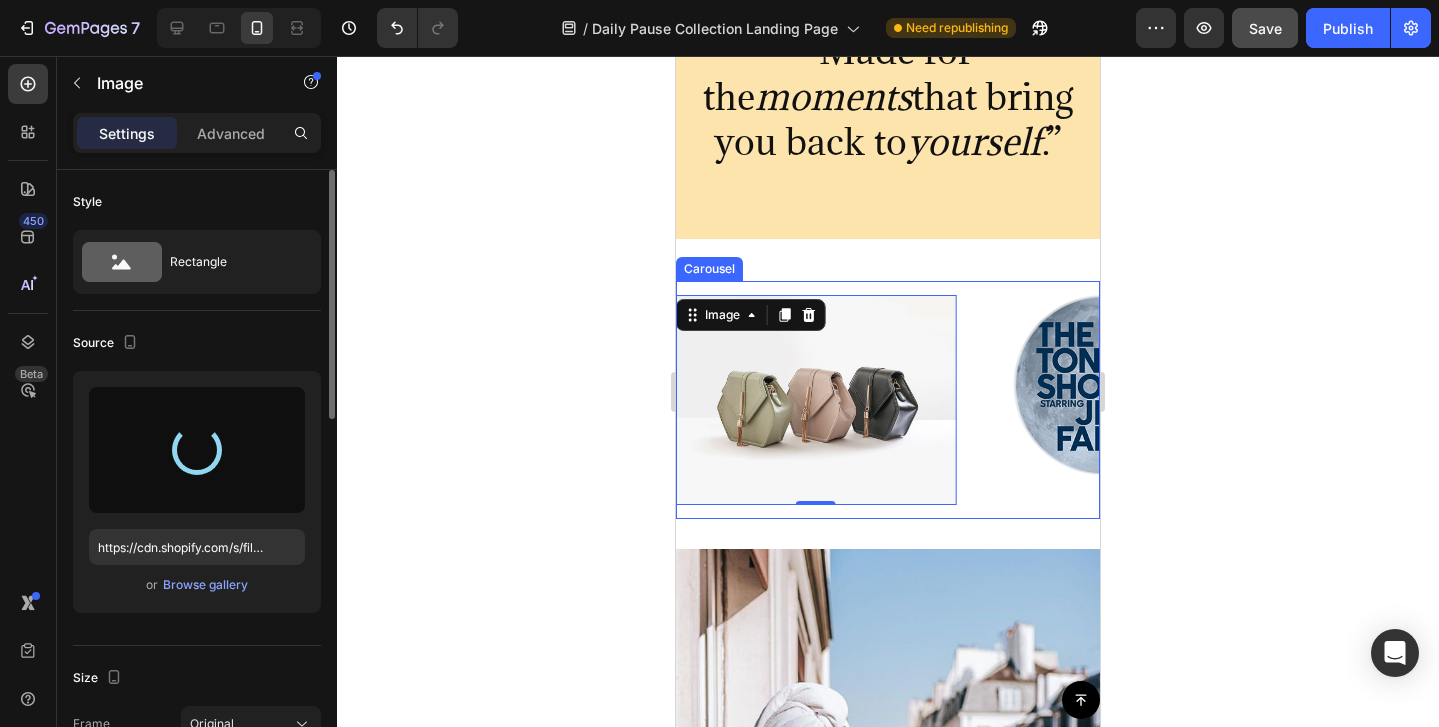 type on "https://cdn.shopify.com/s/files/1/0686/0157/7701/files/gempages_574710931607520485-39d4959d-7460-4693-acd8-81f6fe34fda0.png" 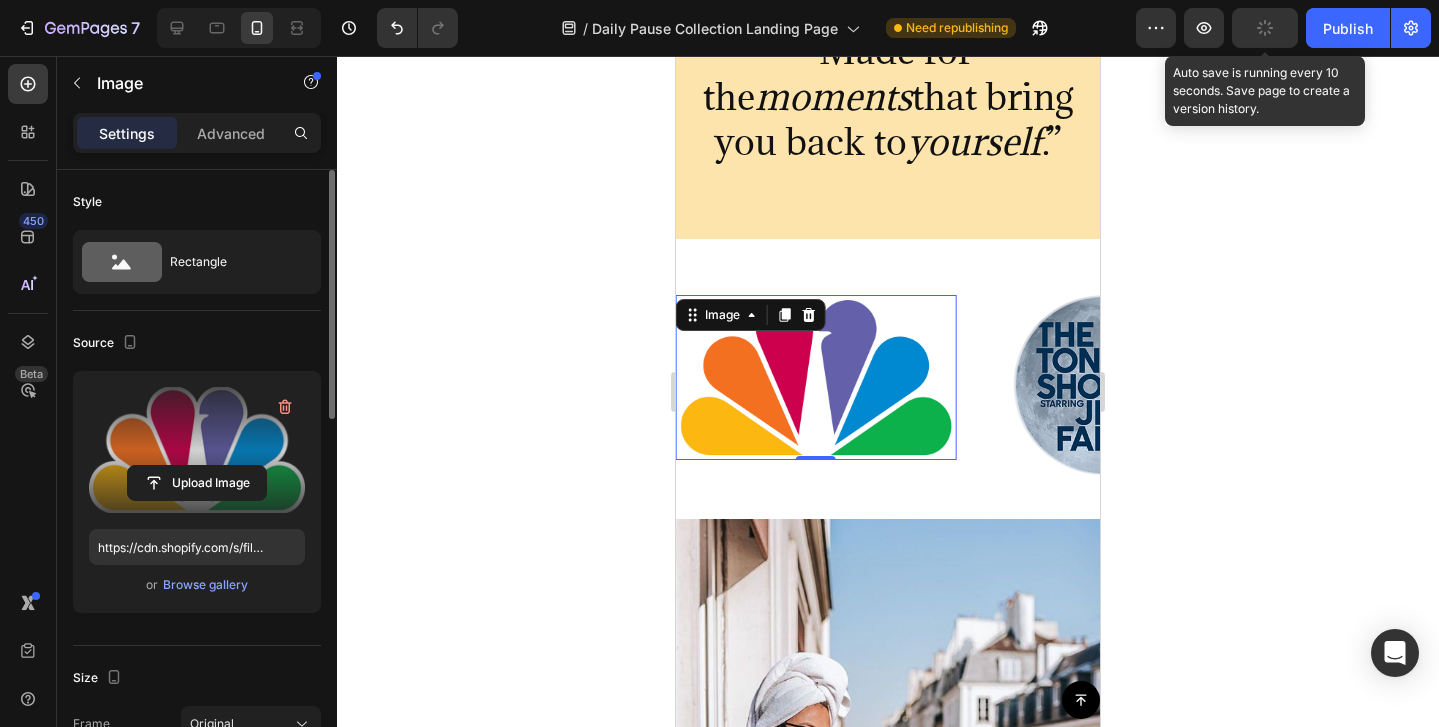 click 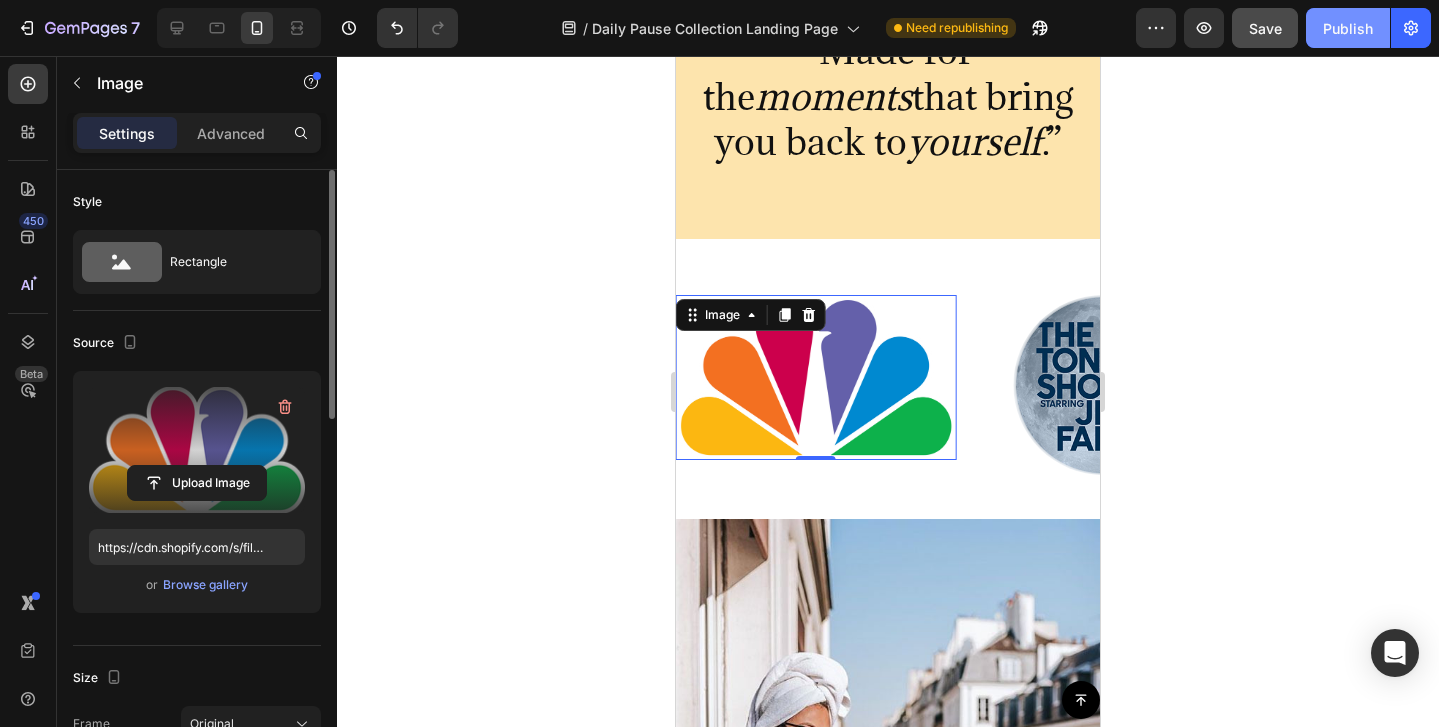 click on "Publish" at bounding box center [1348, 28] 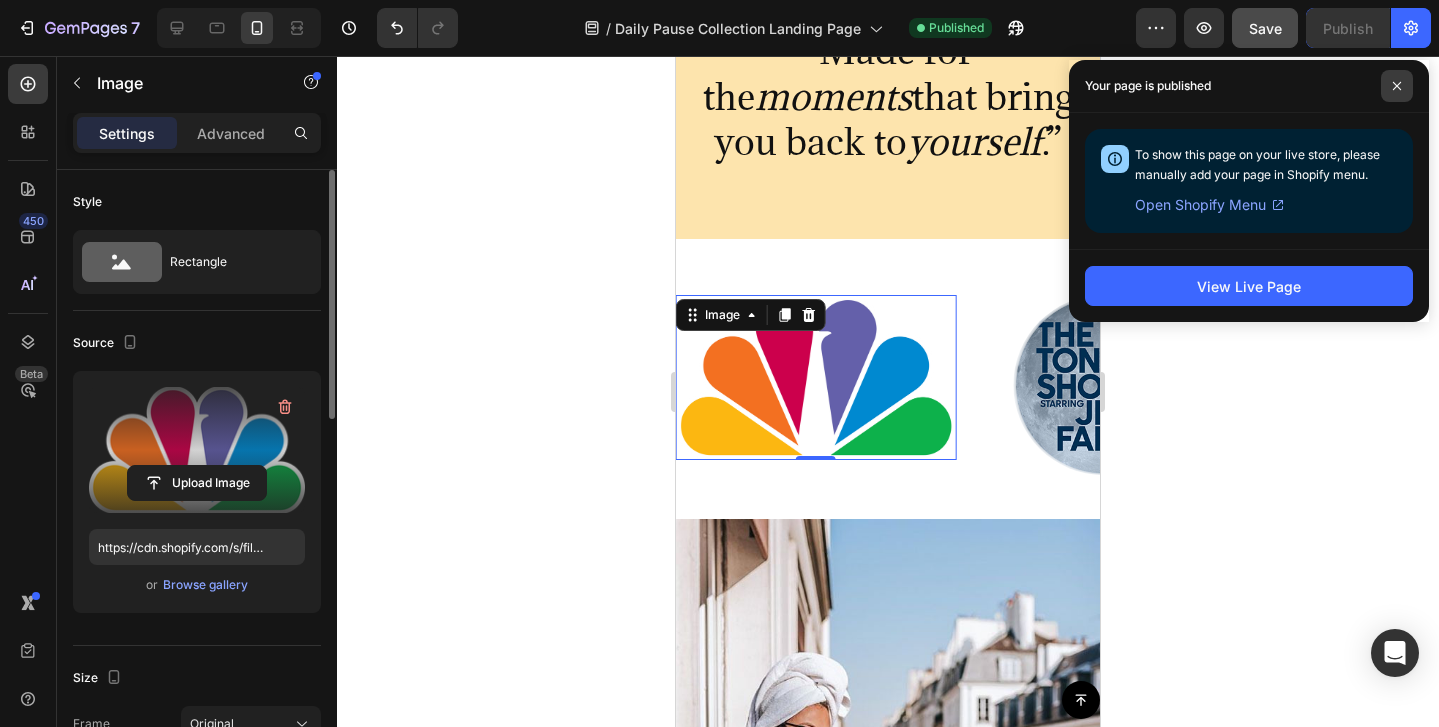 click at bounding box center [1397, 86] 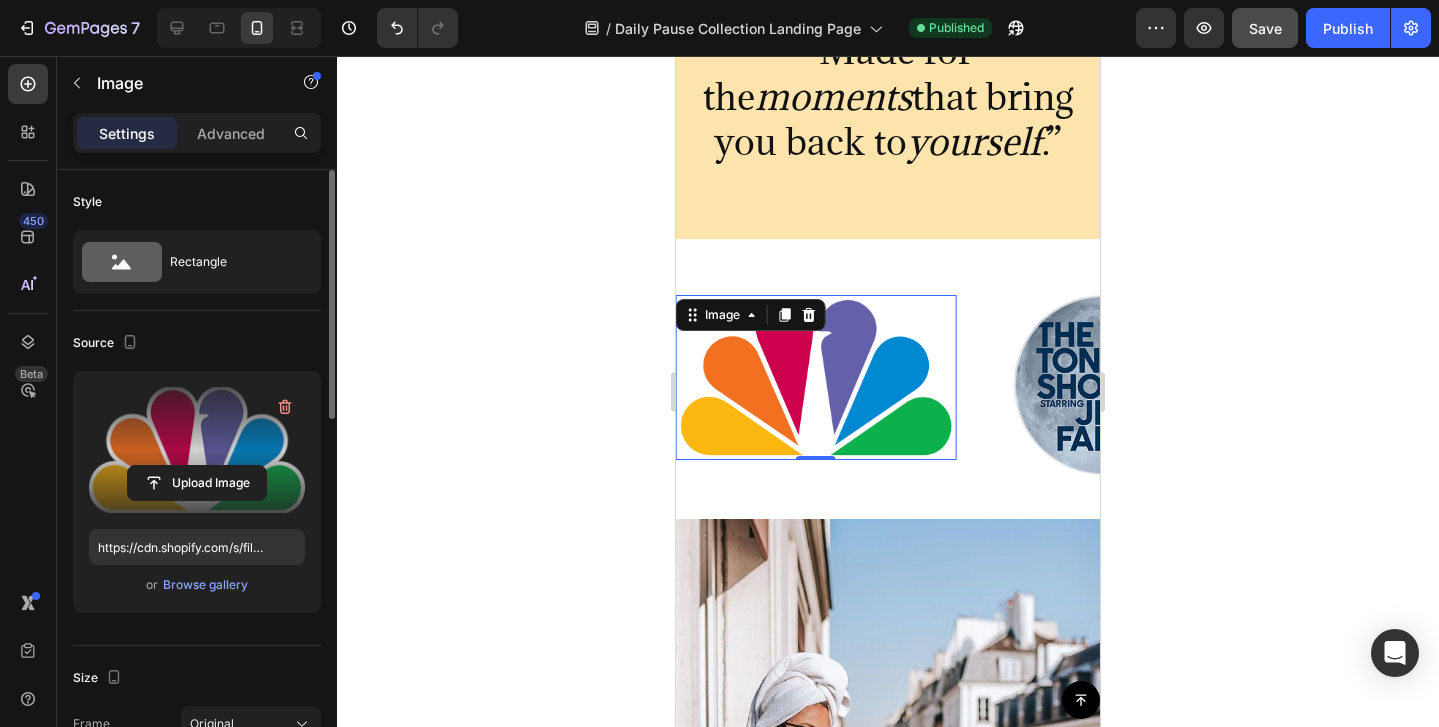 click 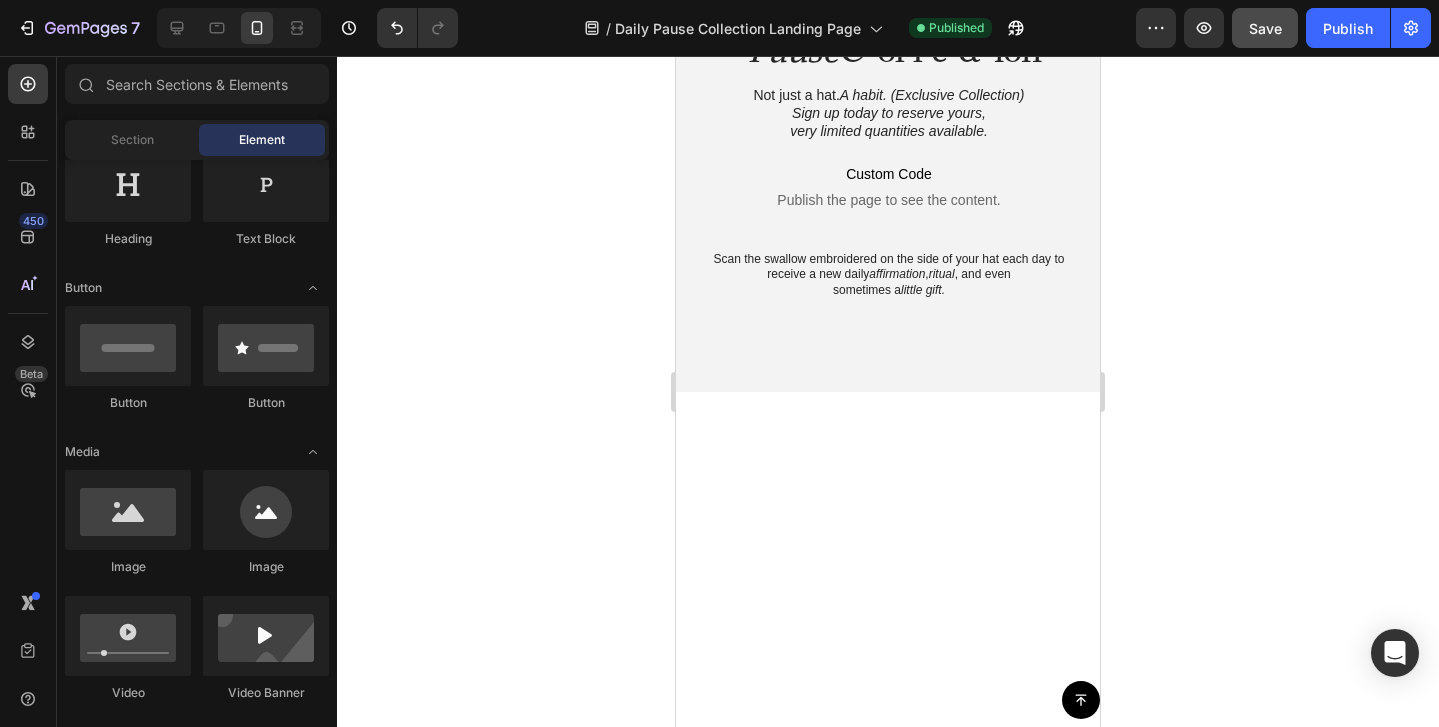 scroll, scrollTop: 0, scrollLeft: 0, axis: both 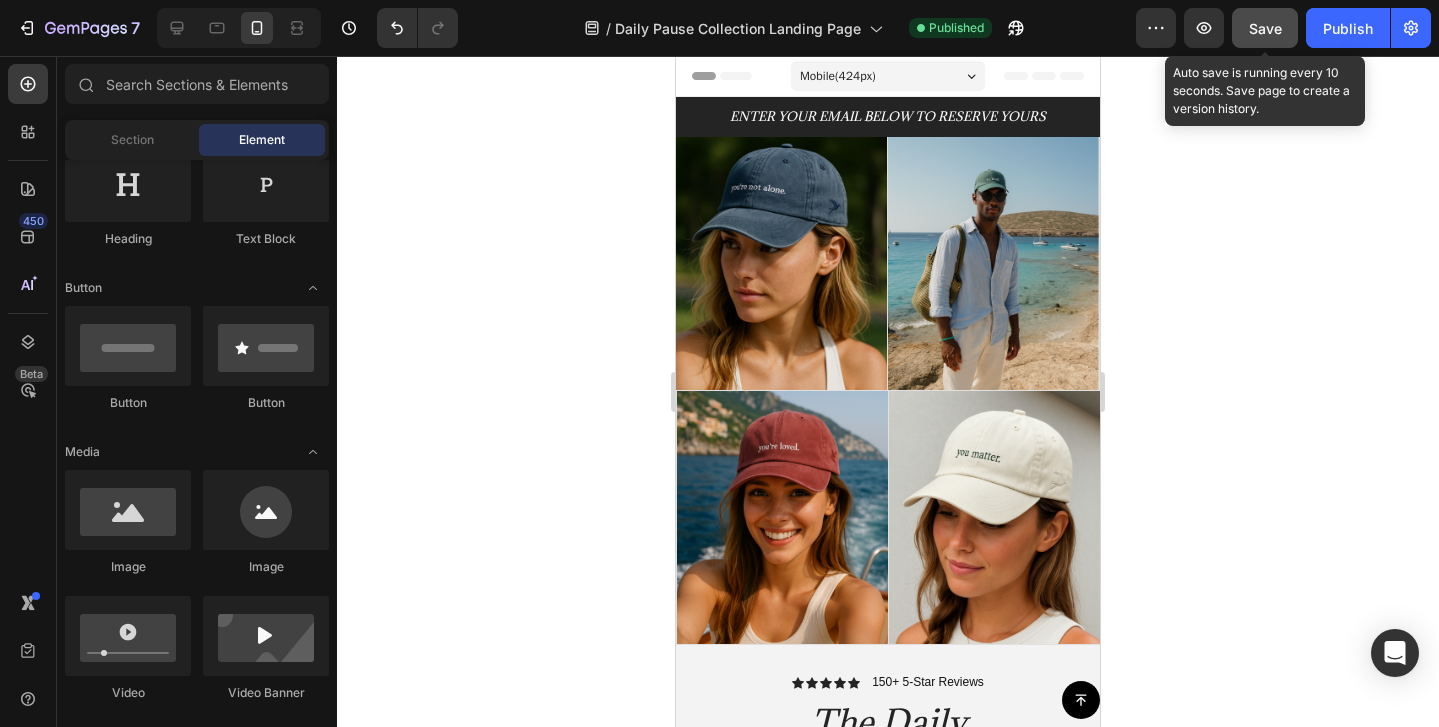 click on "Save" at bounding box center [1265, 28] 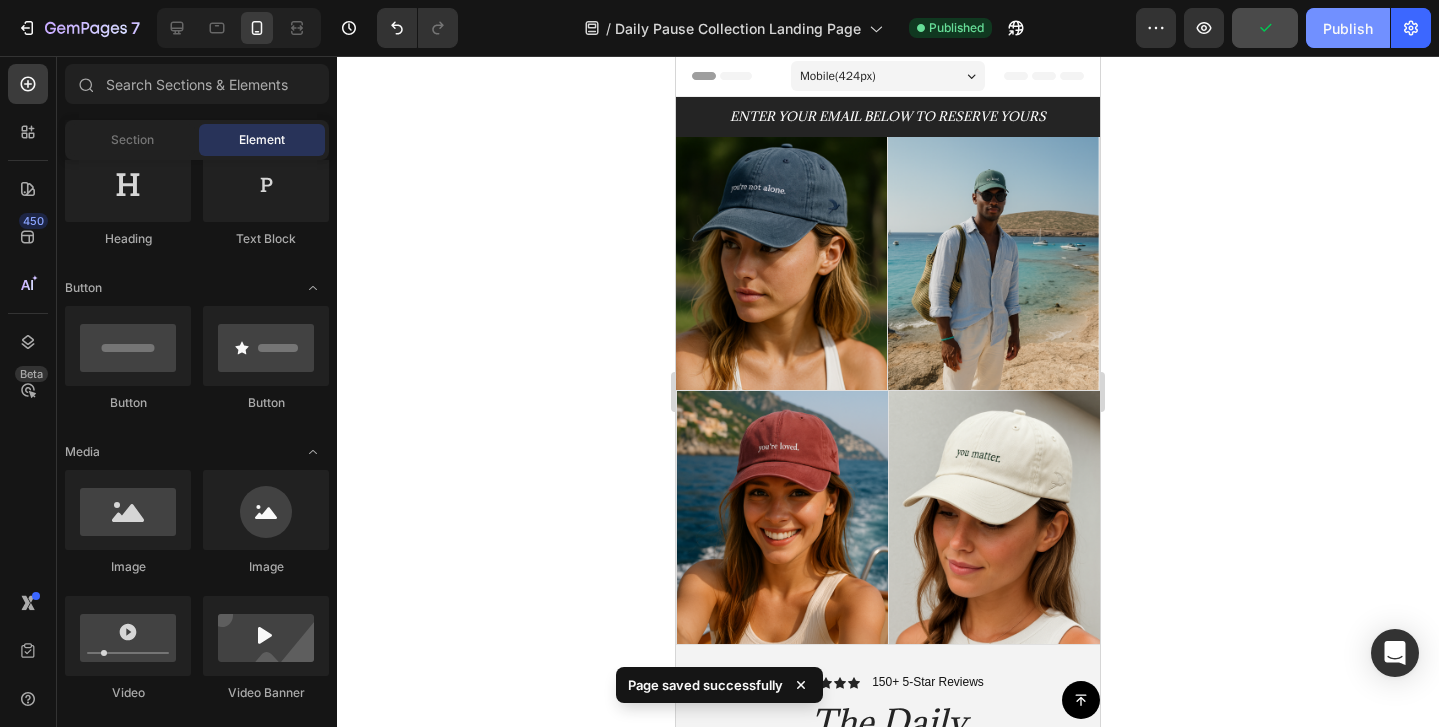click on "Publish" at bounding box center (1348, 28) 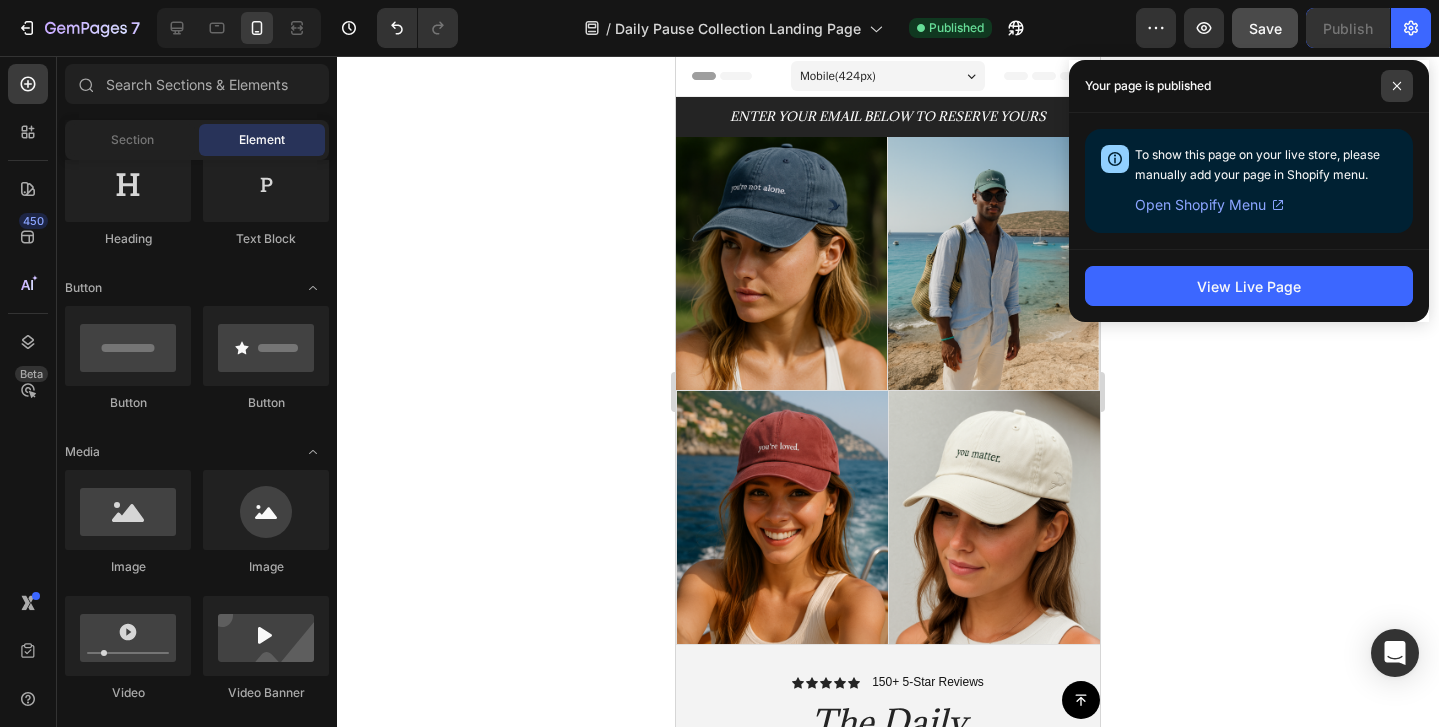 click 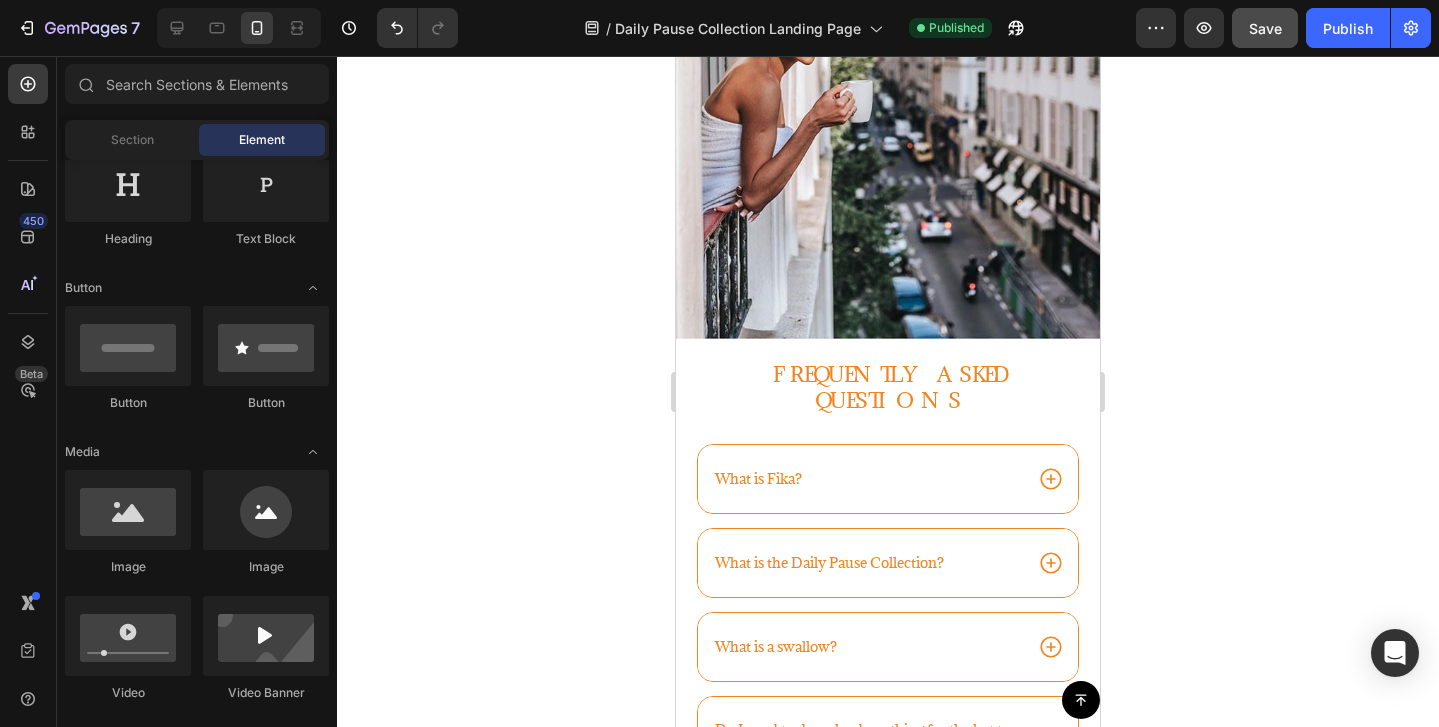 scroll, scrollTop: 2587, scrollLeft: 0, axis: vertical 